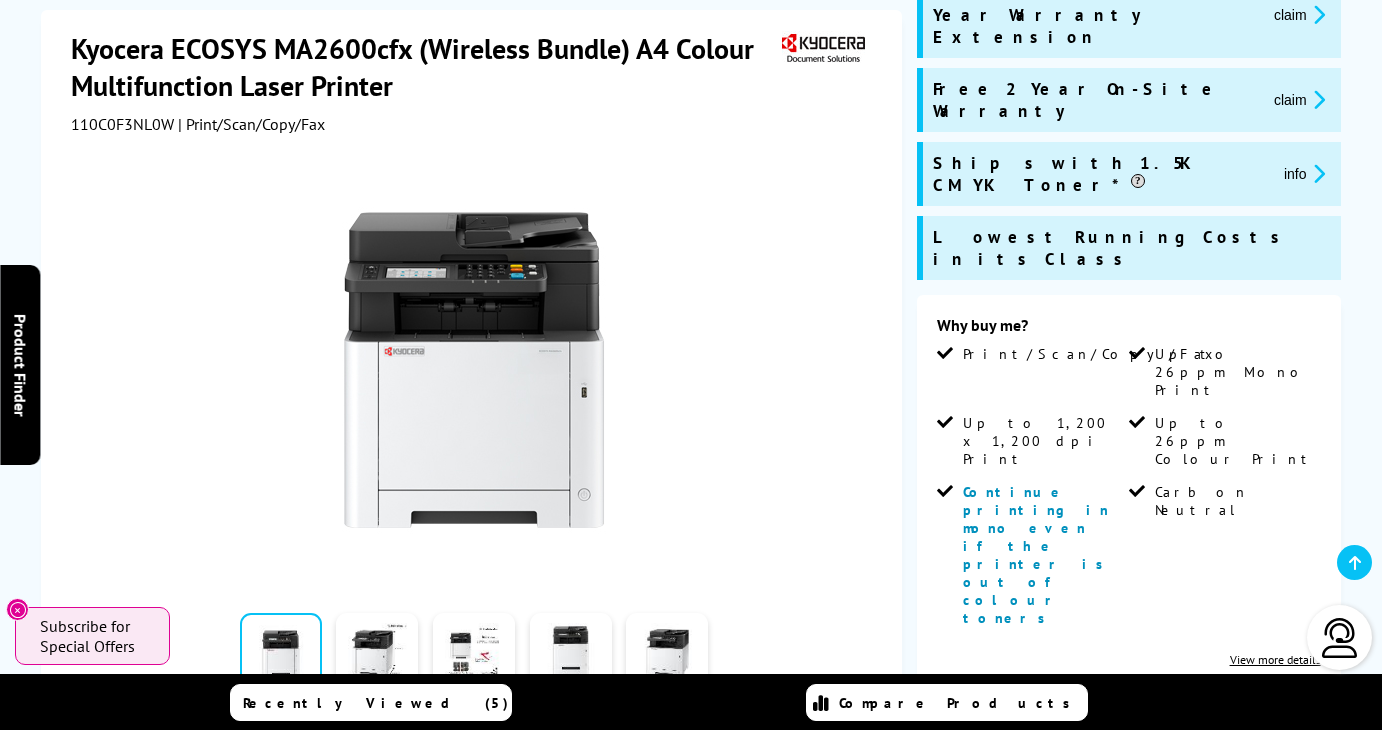 scroll, scrollTop: 294, scrollLeft: 0, axis: vertical 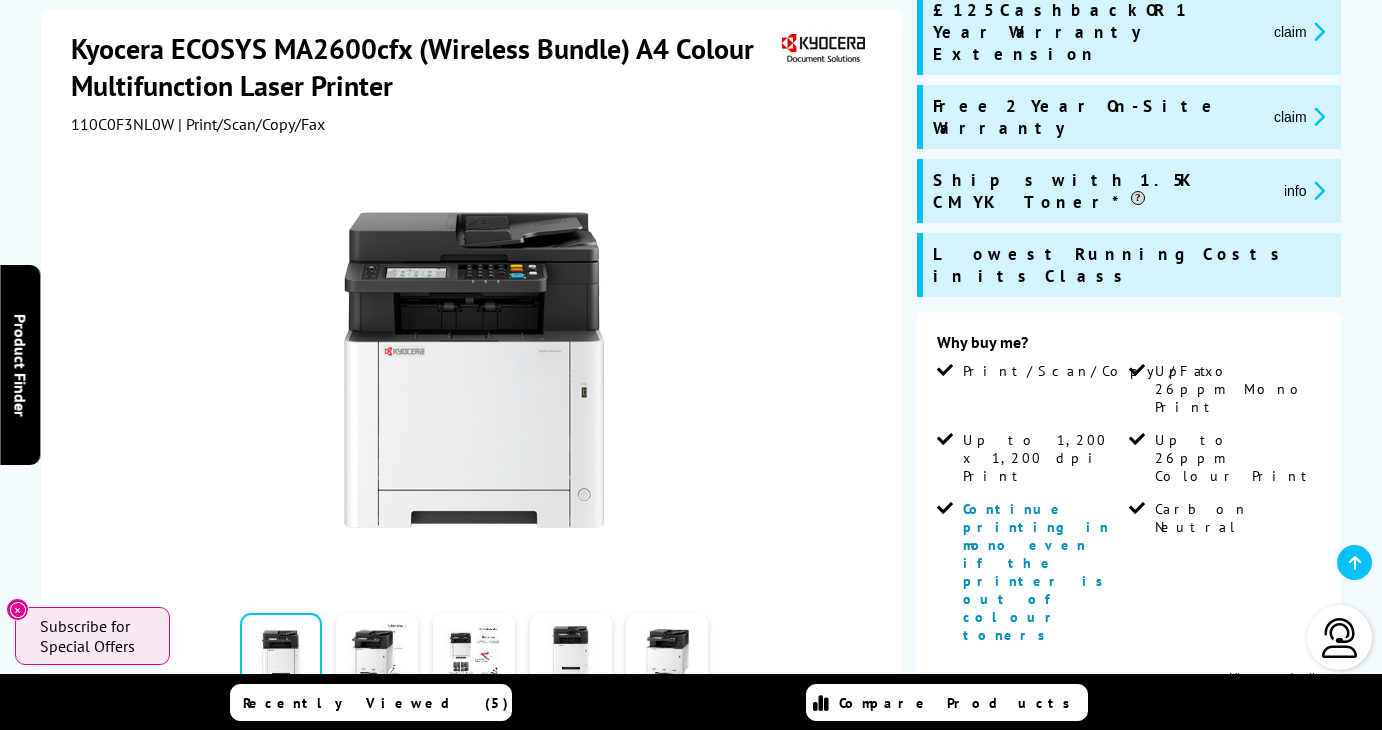 click on "Add to Basket" at bounding box center [1129, 810] 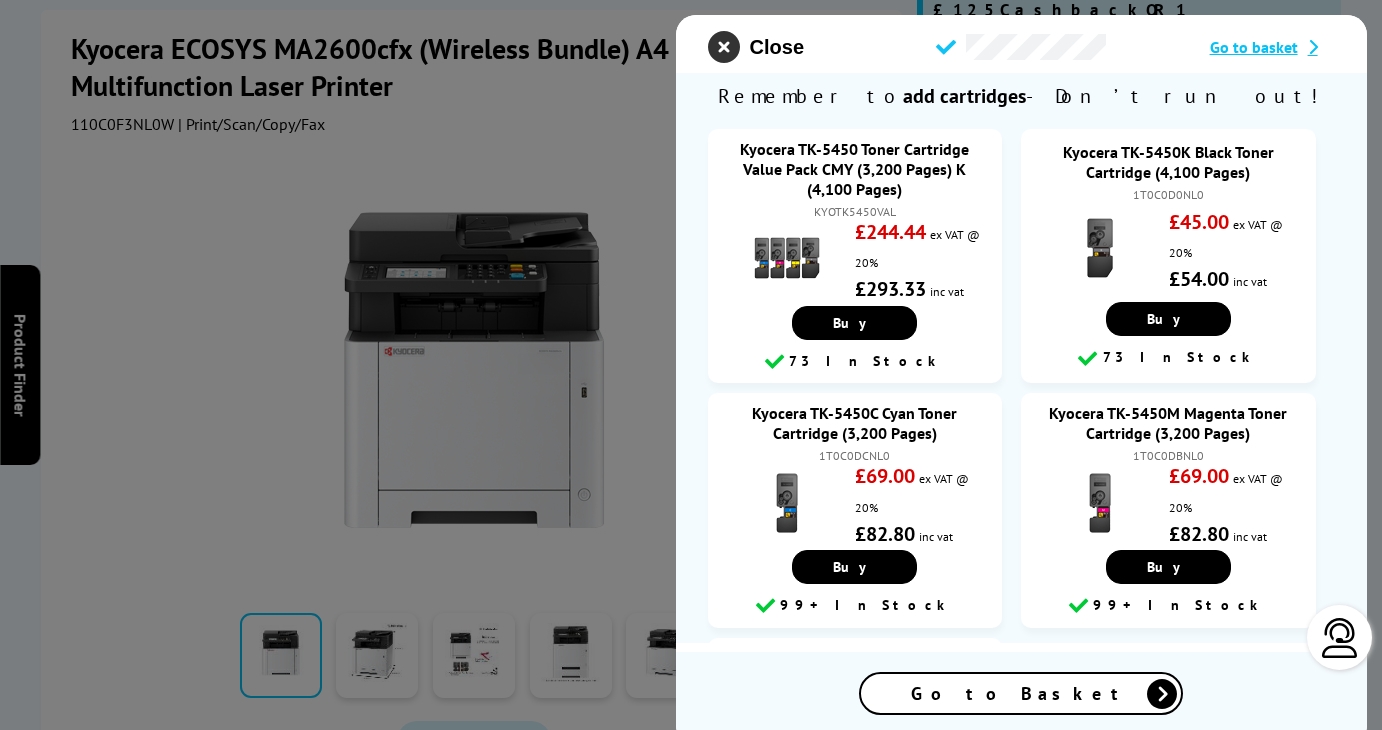 click at bounding box center [724, 47] 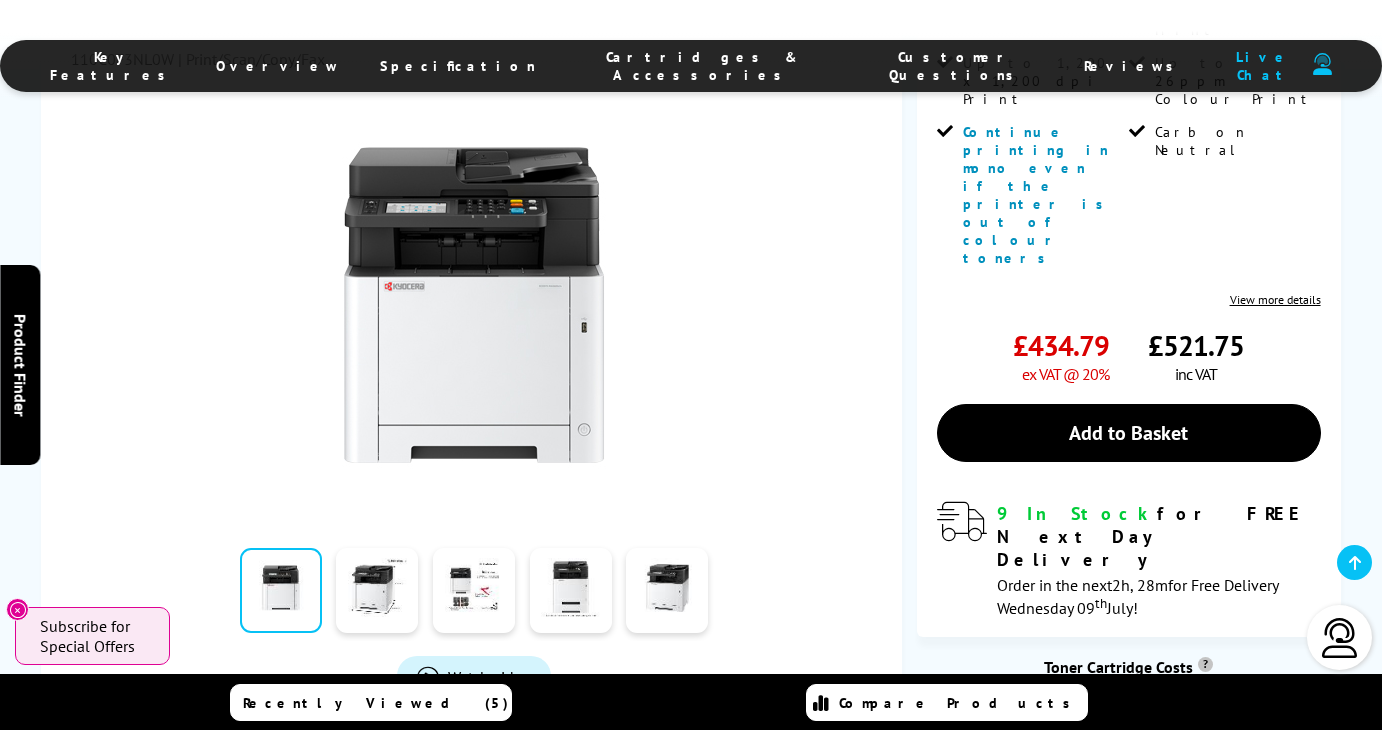 scroll, scrollTop: 673, scrollLeft: 0, axis: vertical 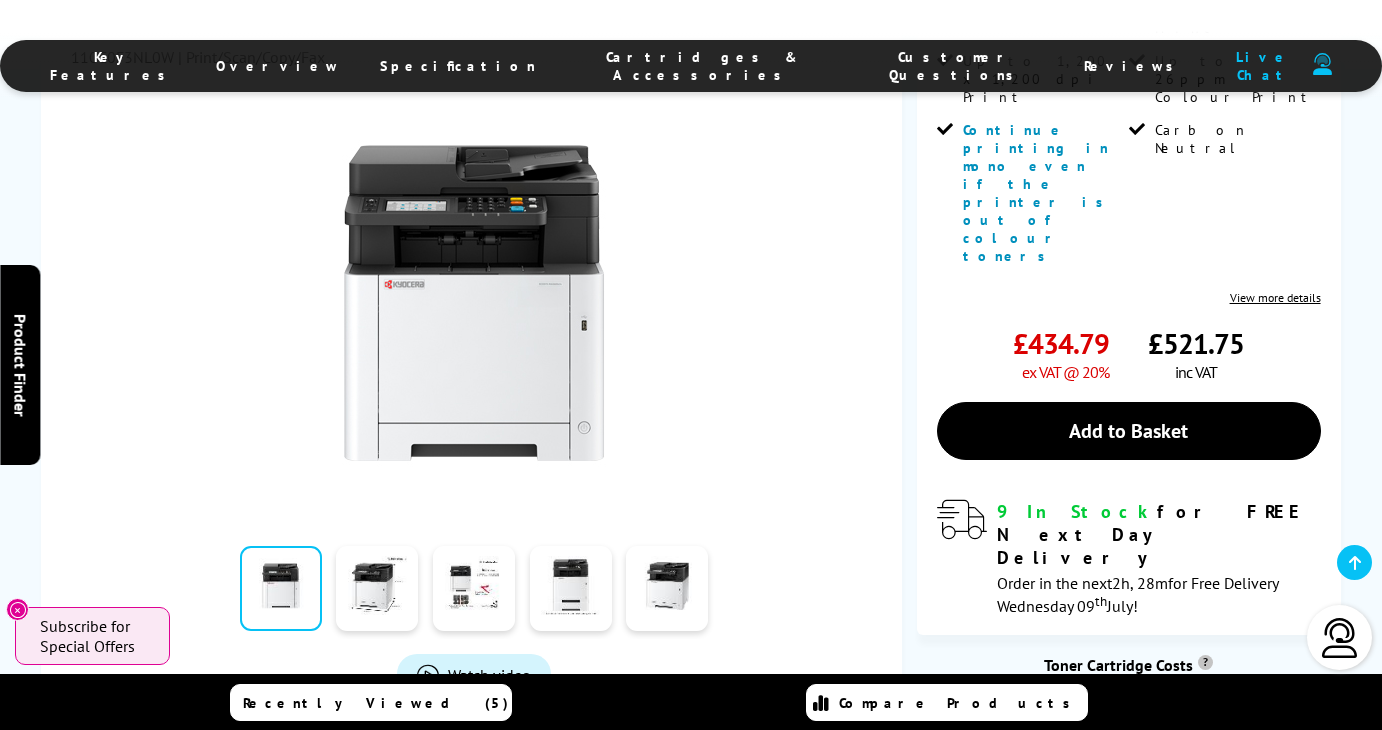 click on "In the Box" at bounding box center (621, 763) 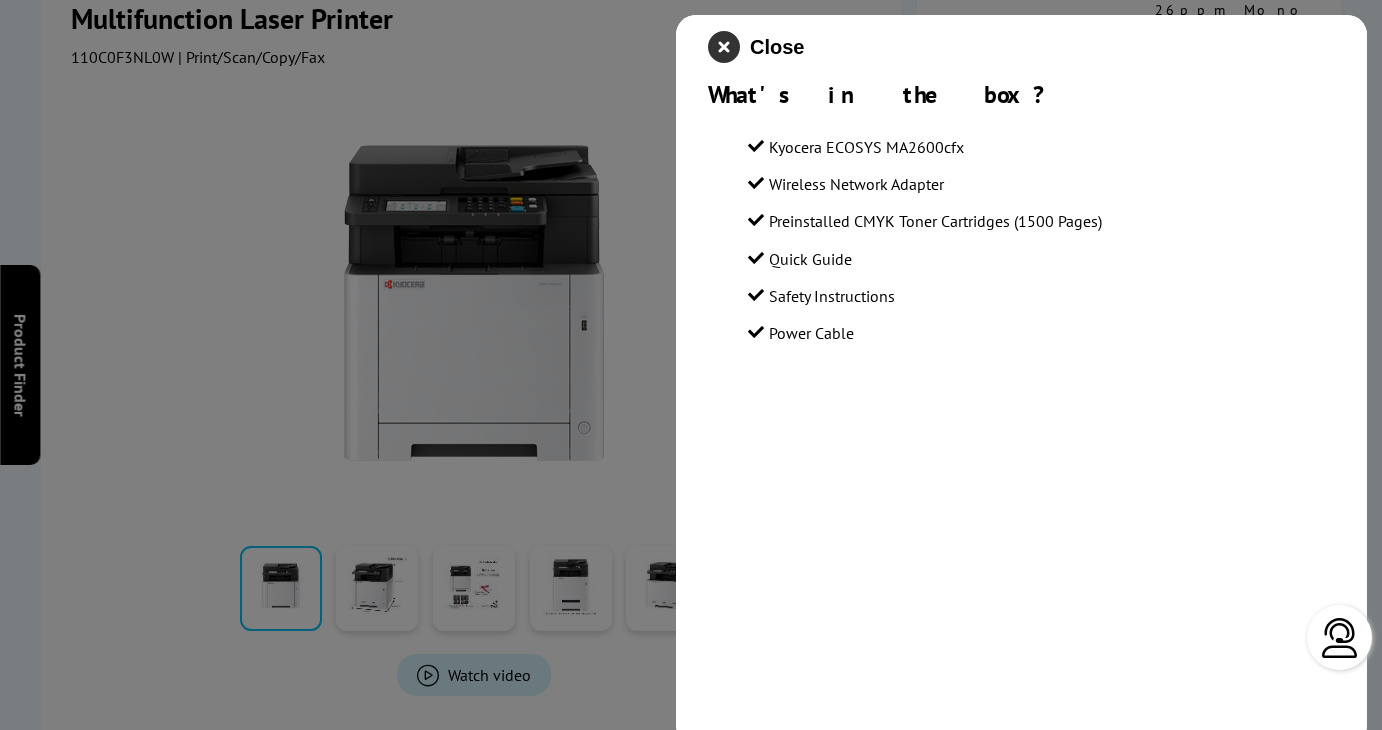 click at bounding box center [724, 47] 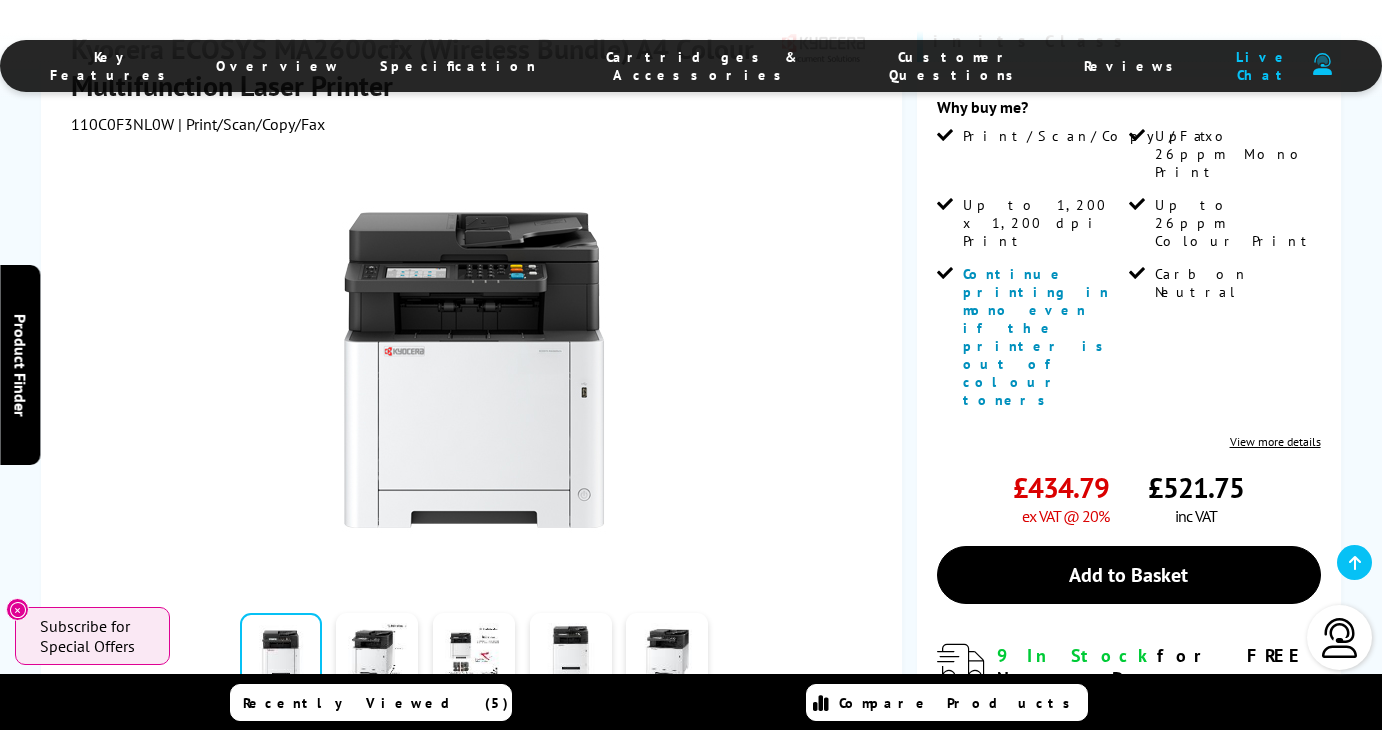 scroll, scrollTop: 521, scrollLeft: 0, axis: vertical 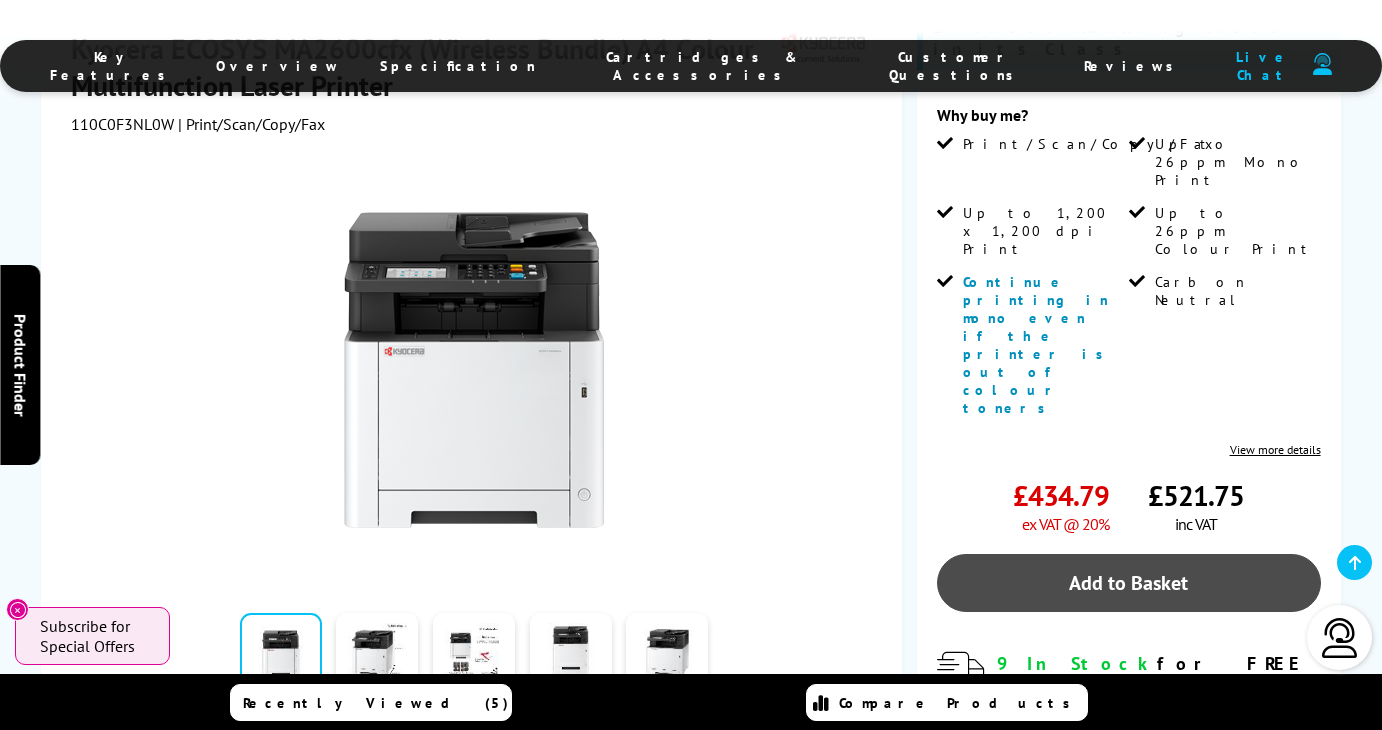 click on "Add to Basket" at bounding box center [1129, 583] 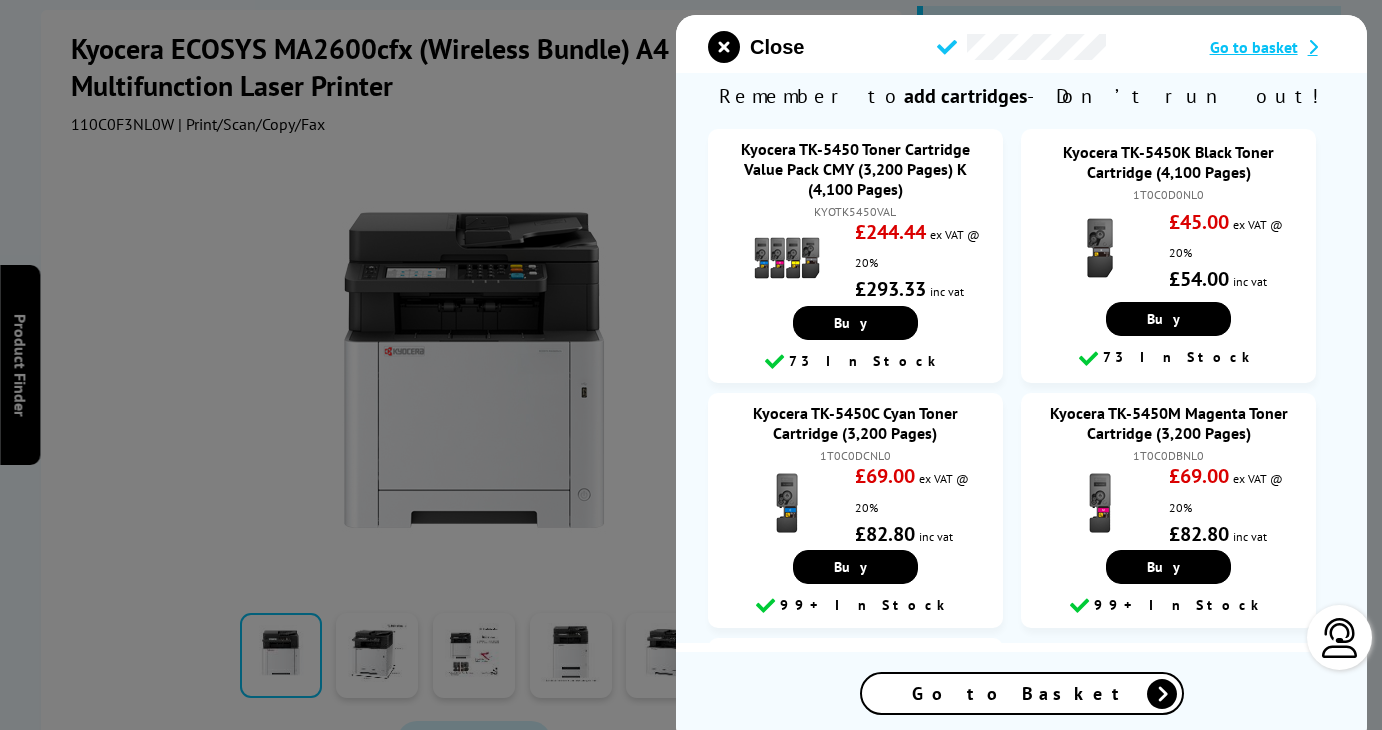 click on "Go to Basket" at bounding box center [1022, 693] 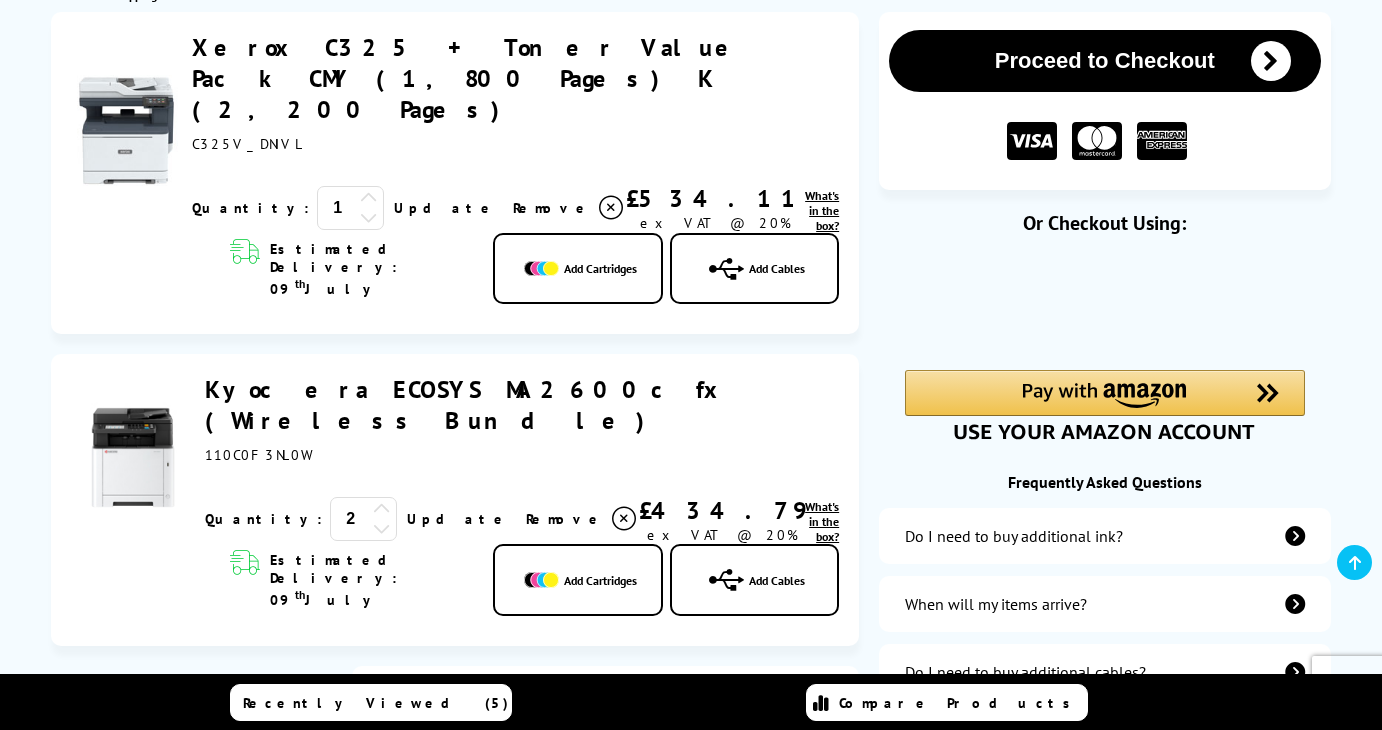 scroll, scrollTop: 293, scrollLeft: 0, axis: vertical 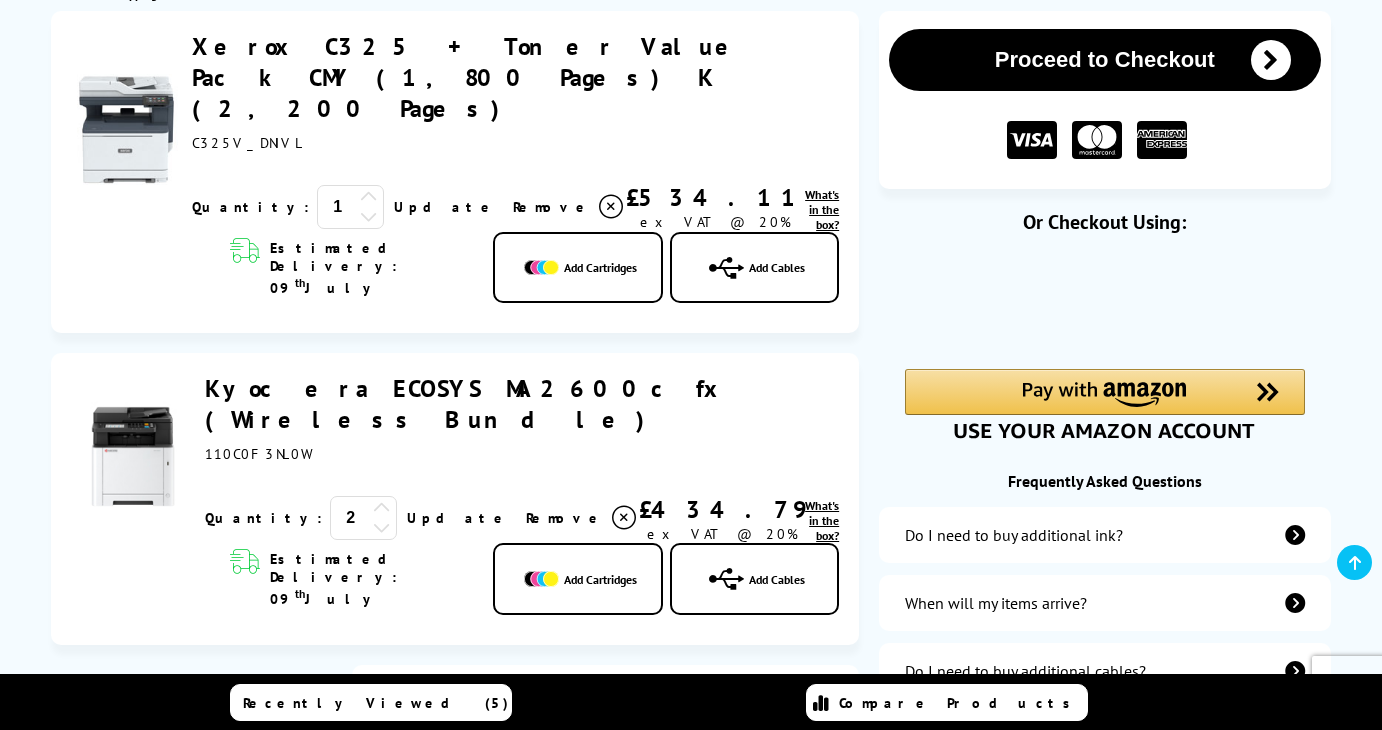 click at bounding box center [369, 216] 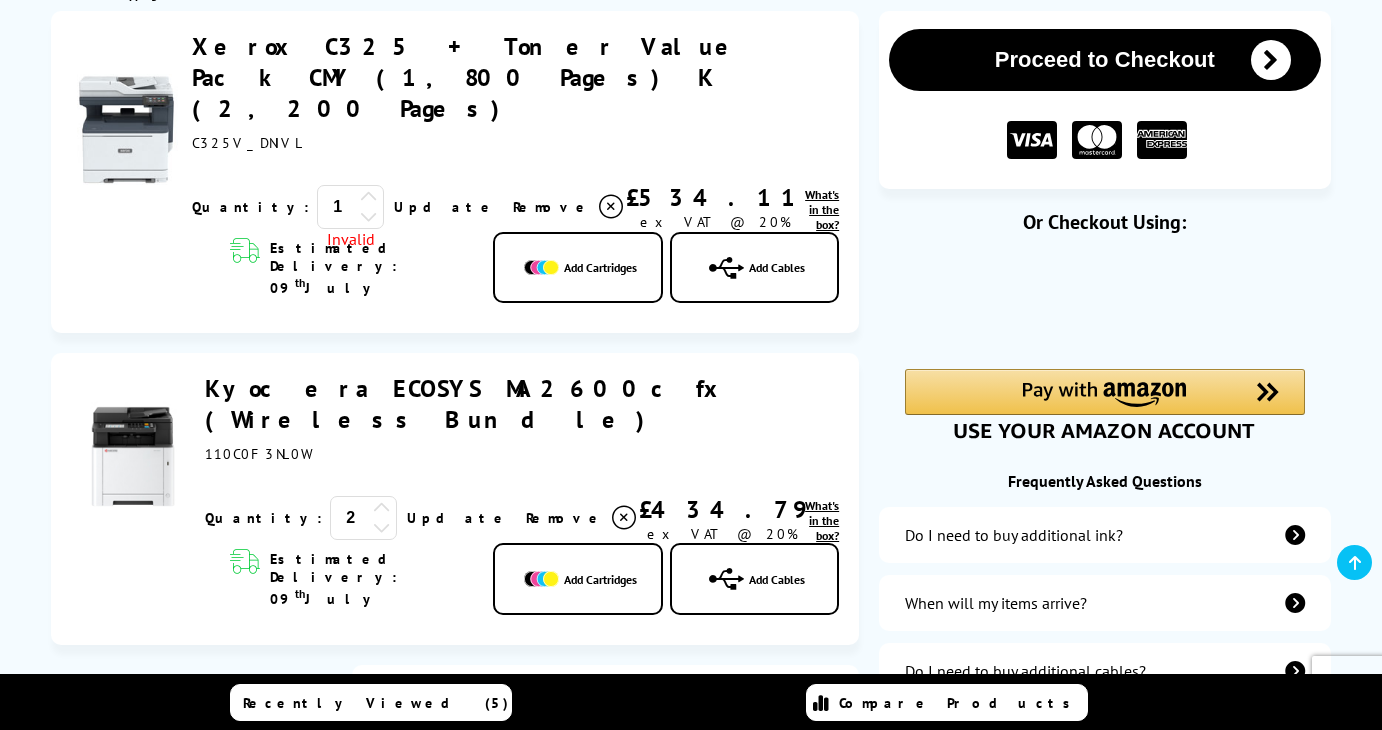 click on "Remove" at bounding box center (569, 207) 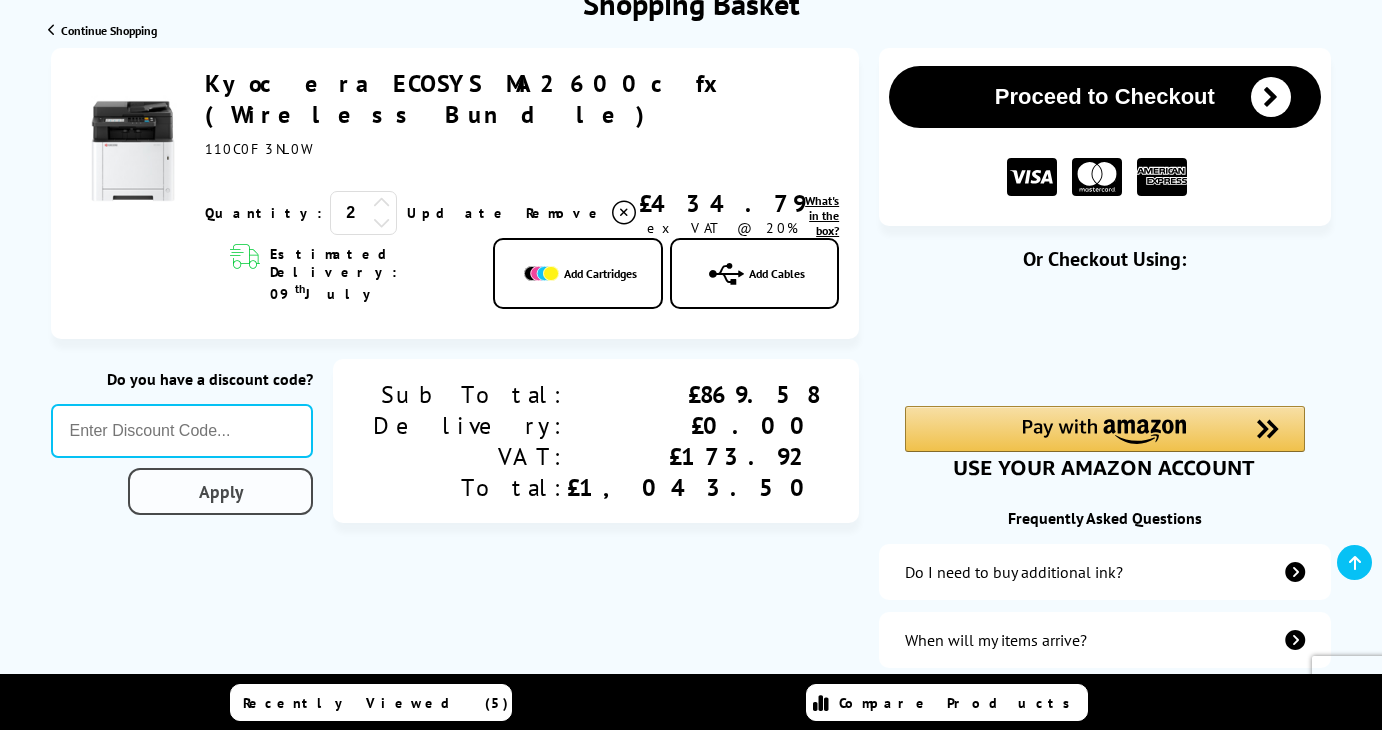 scroll, scrollTop: 255, scrollLeft: 0, axis: vertical 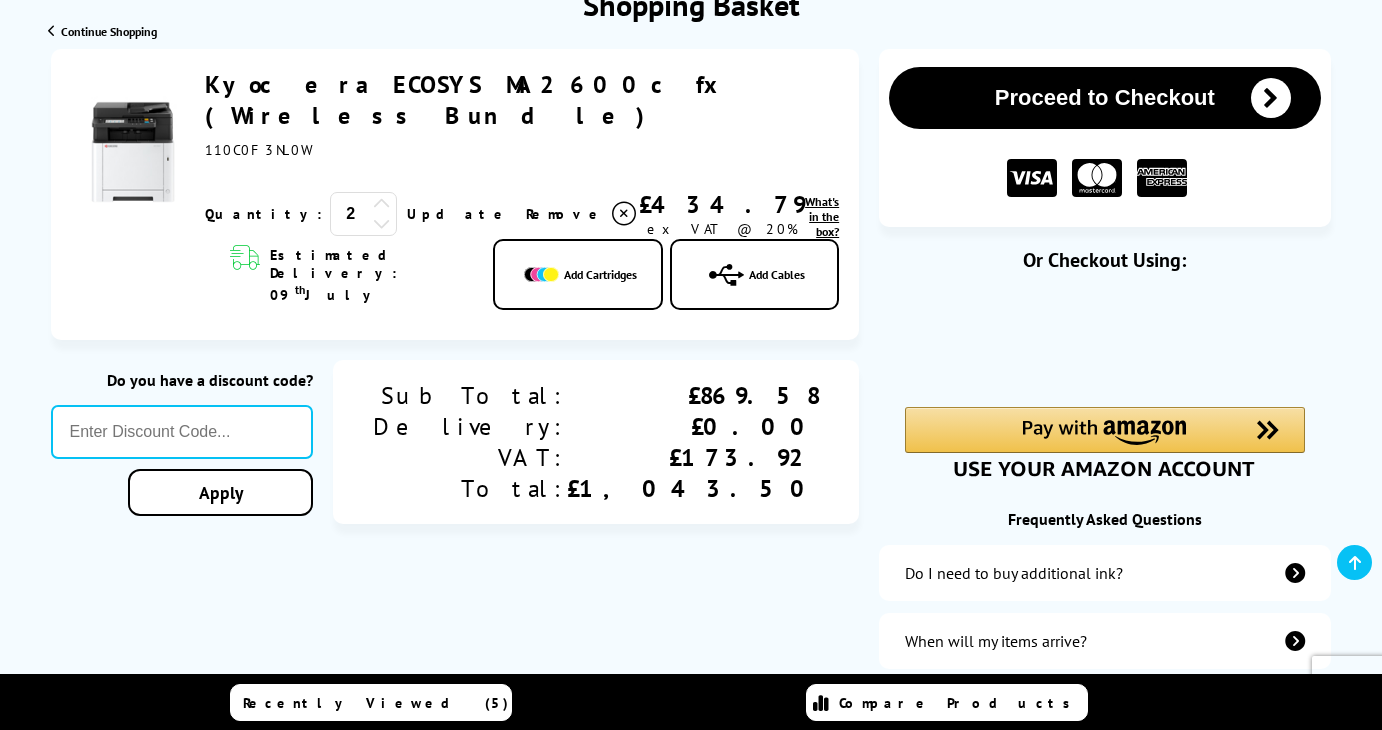 click at bounding box center [382, 223] 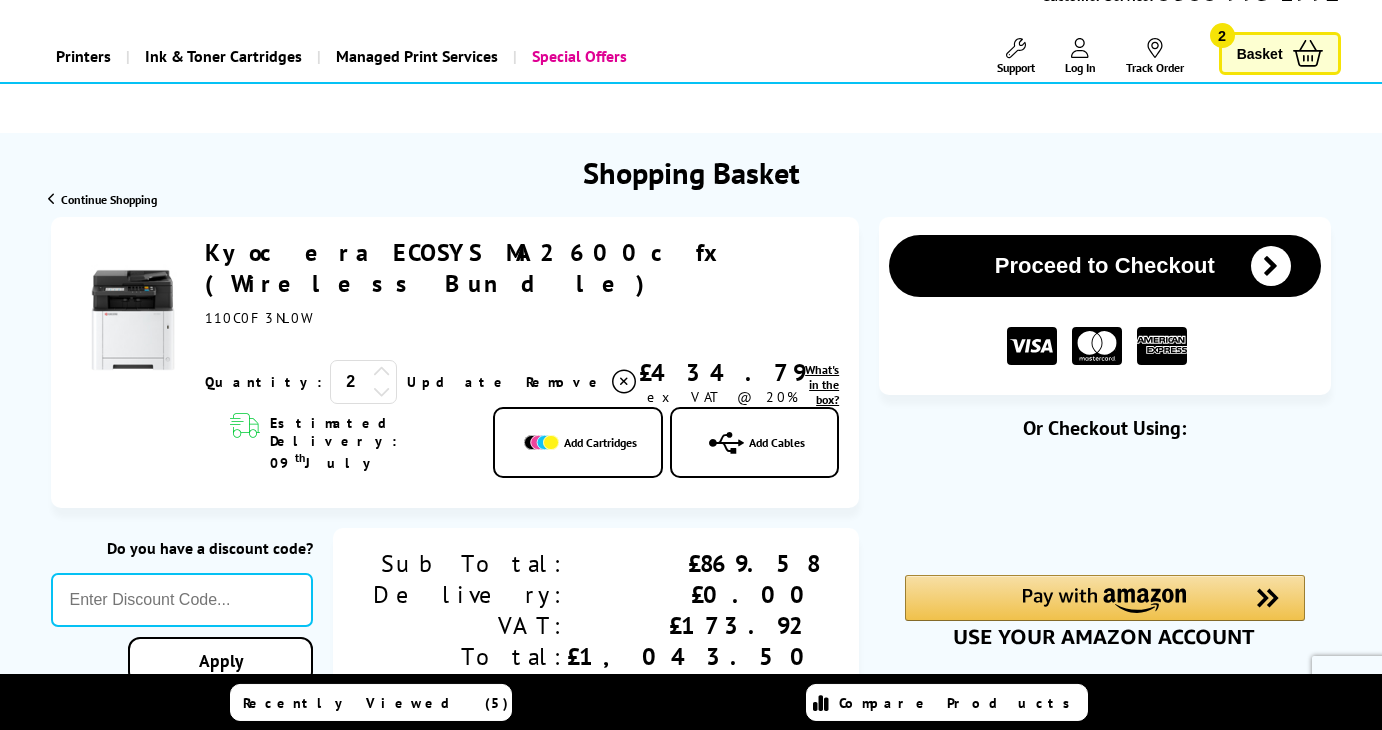 scroll, scrollTop: 86, scrollLeft: 0, axis: vertical 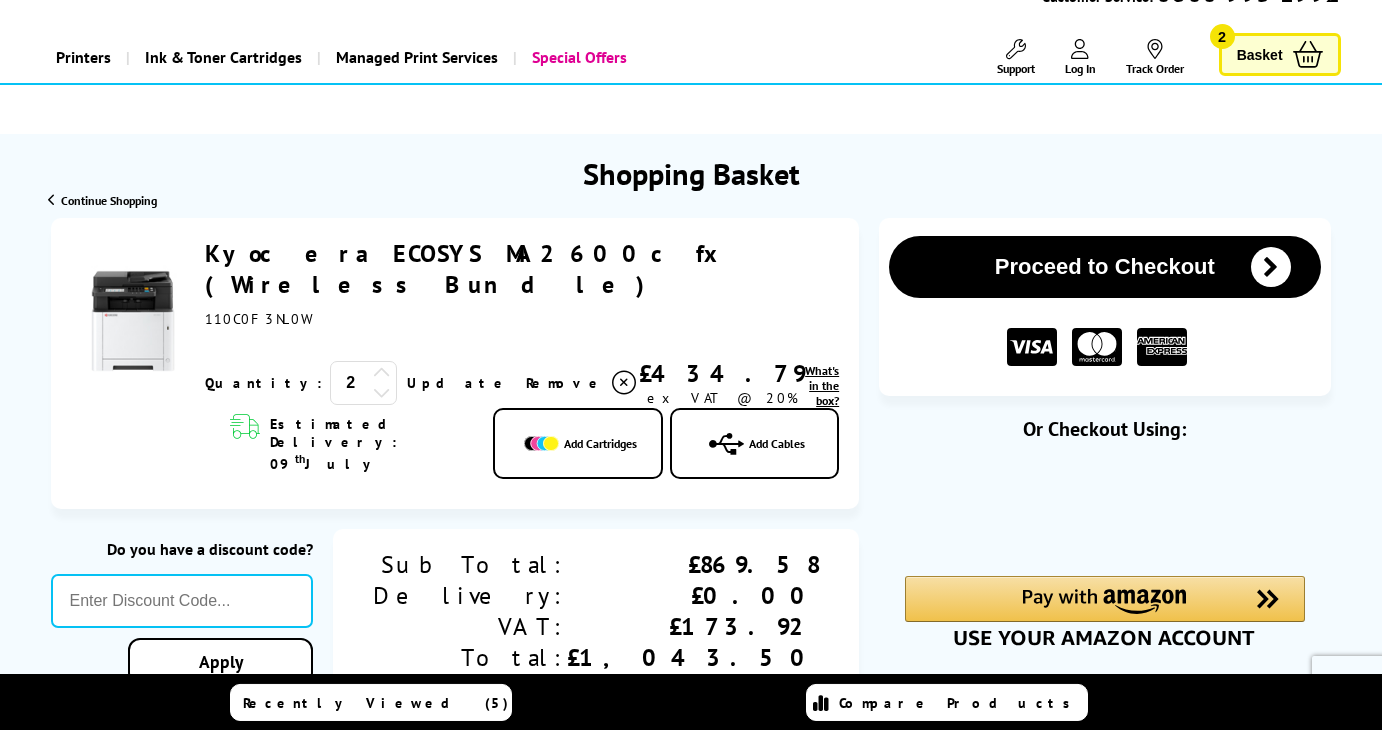 click on "Kyocera ECOSYS MA2600cfx (Wireless Bundle)
2 Update th" at bounding box center [455, 364] 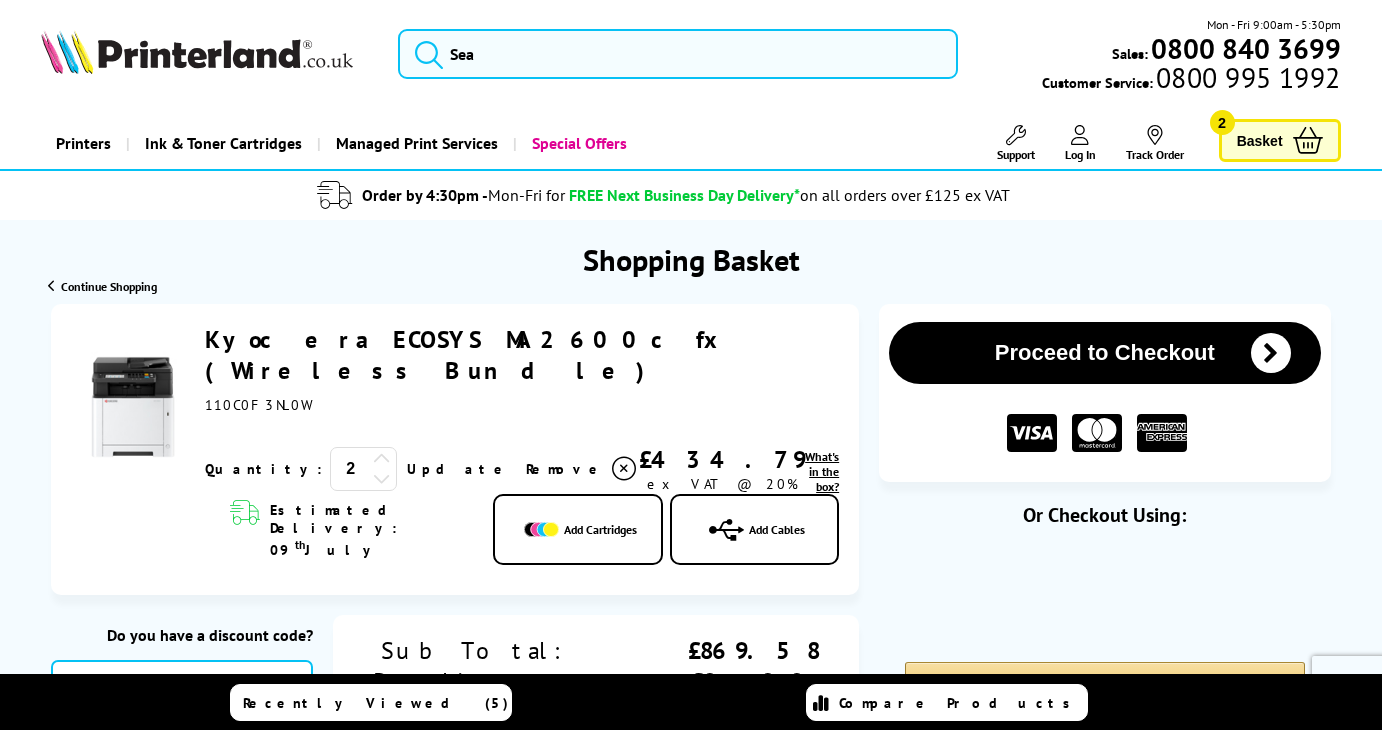 scroll, scrollTop: 87, scrollLeft: 0, axis: vertical 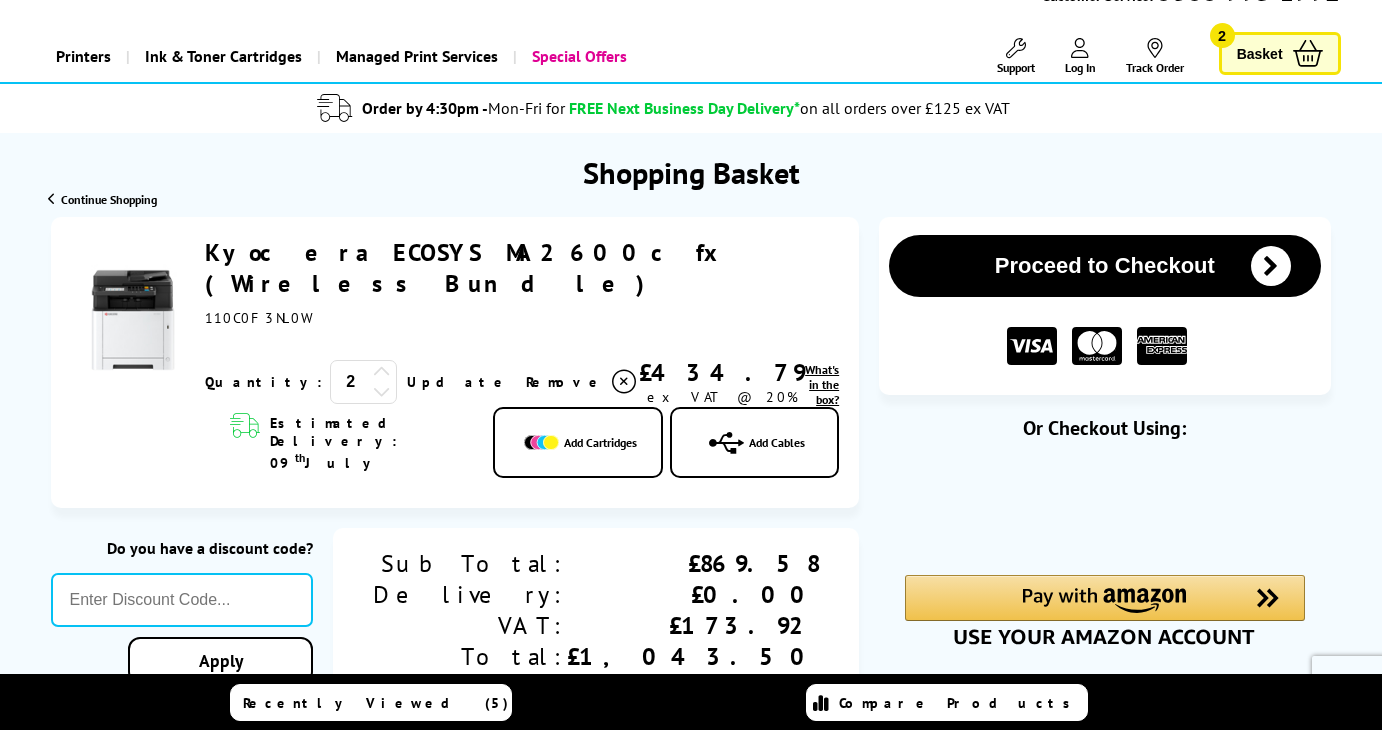 click at bounding box center [382, 391] 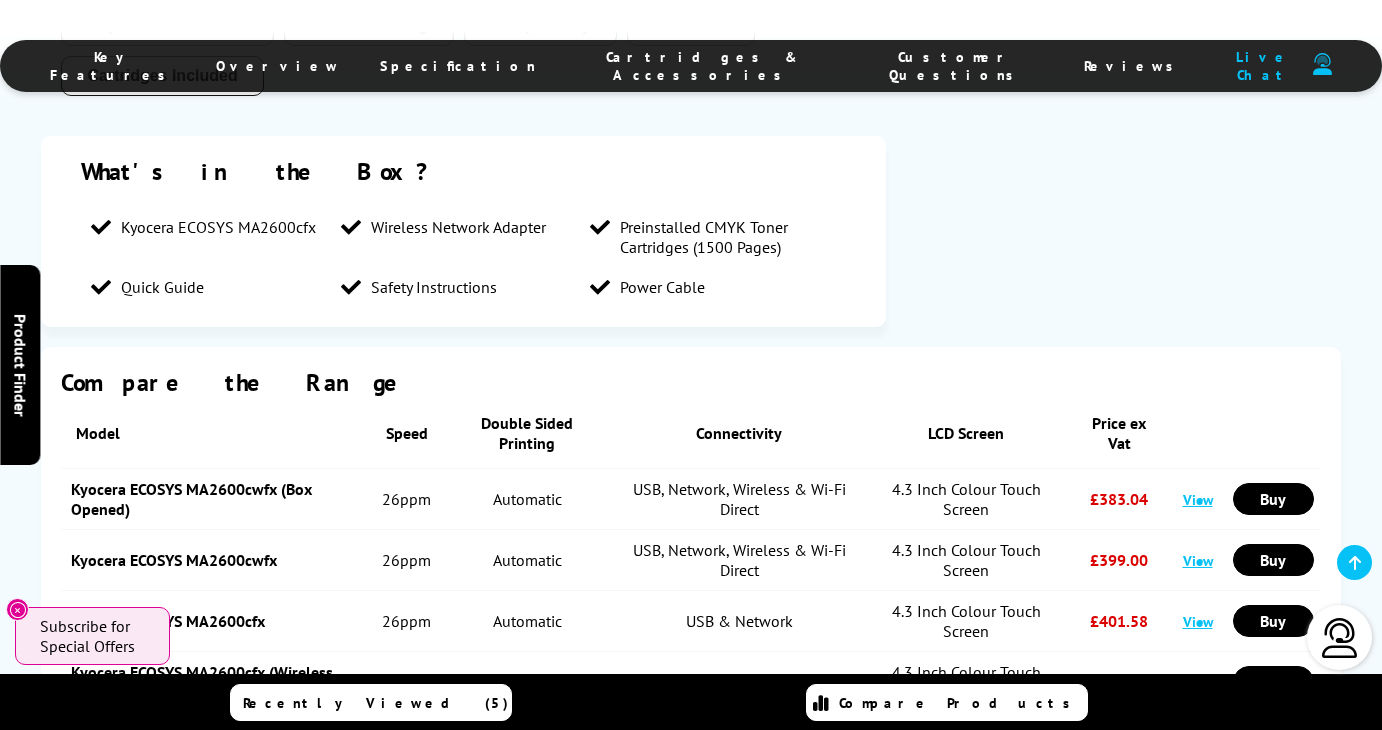 scroll, scrollTop: 2193, scrollLeft: 0, axis: vertical 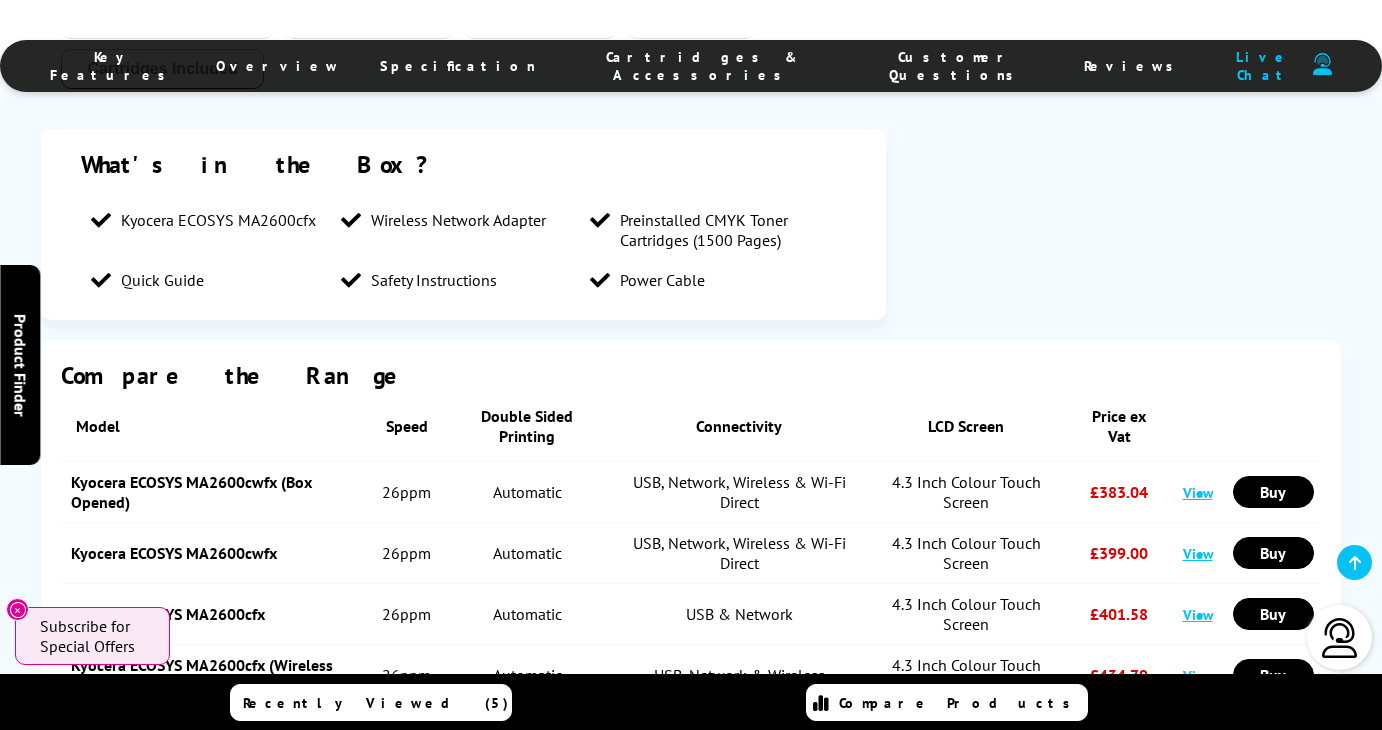 click on "View" at bounding box center (1198, 675) 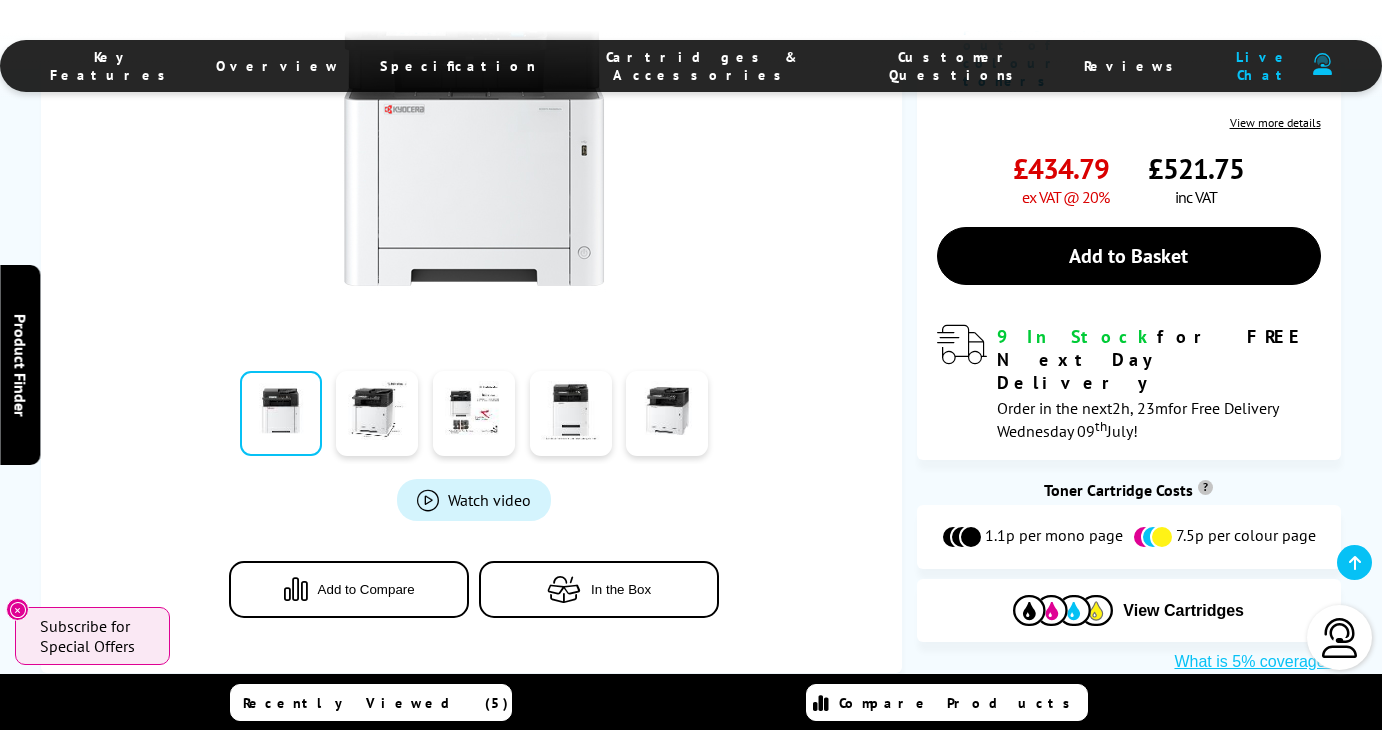 scroll, scrollTop: 835, scrollLeft: 0, axis: vertical 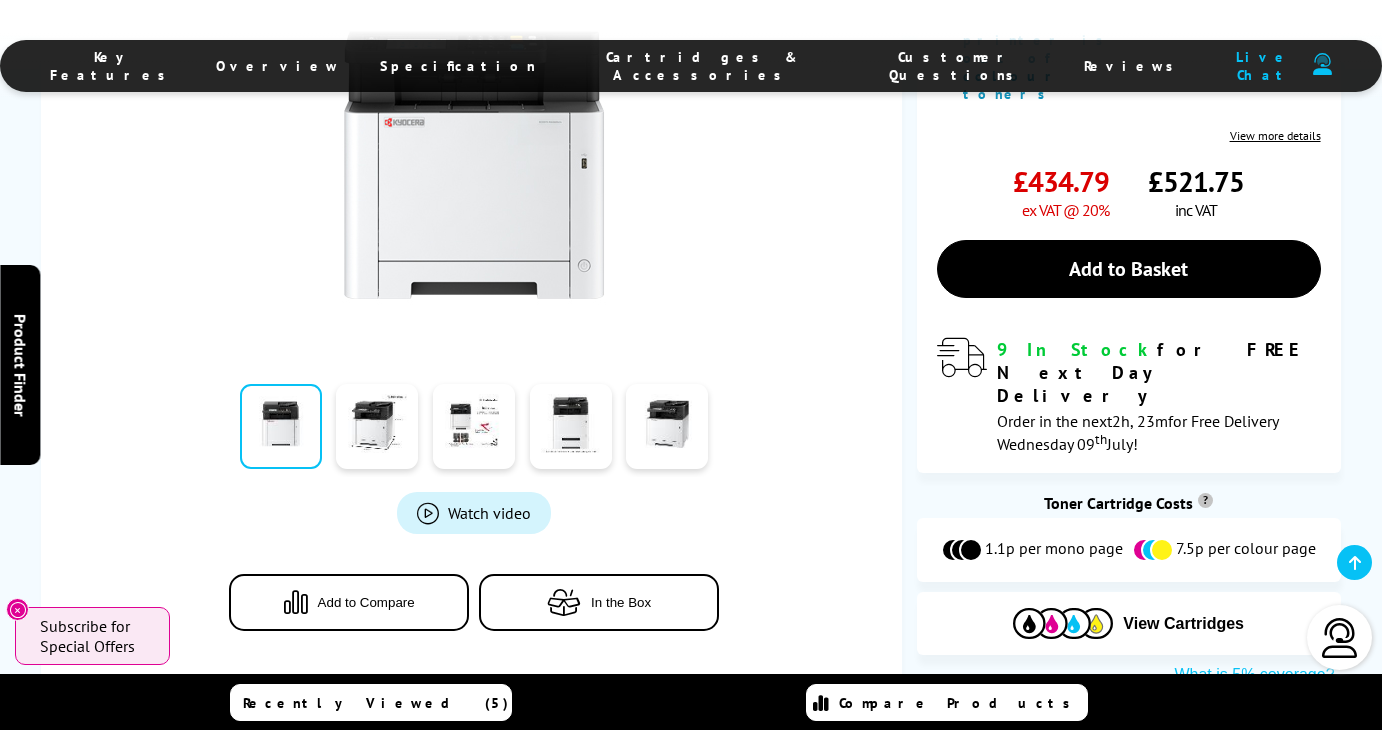 click on "In the Box" at bounding box center [599, 601] 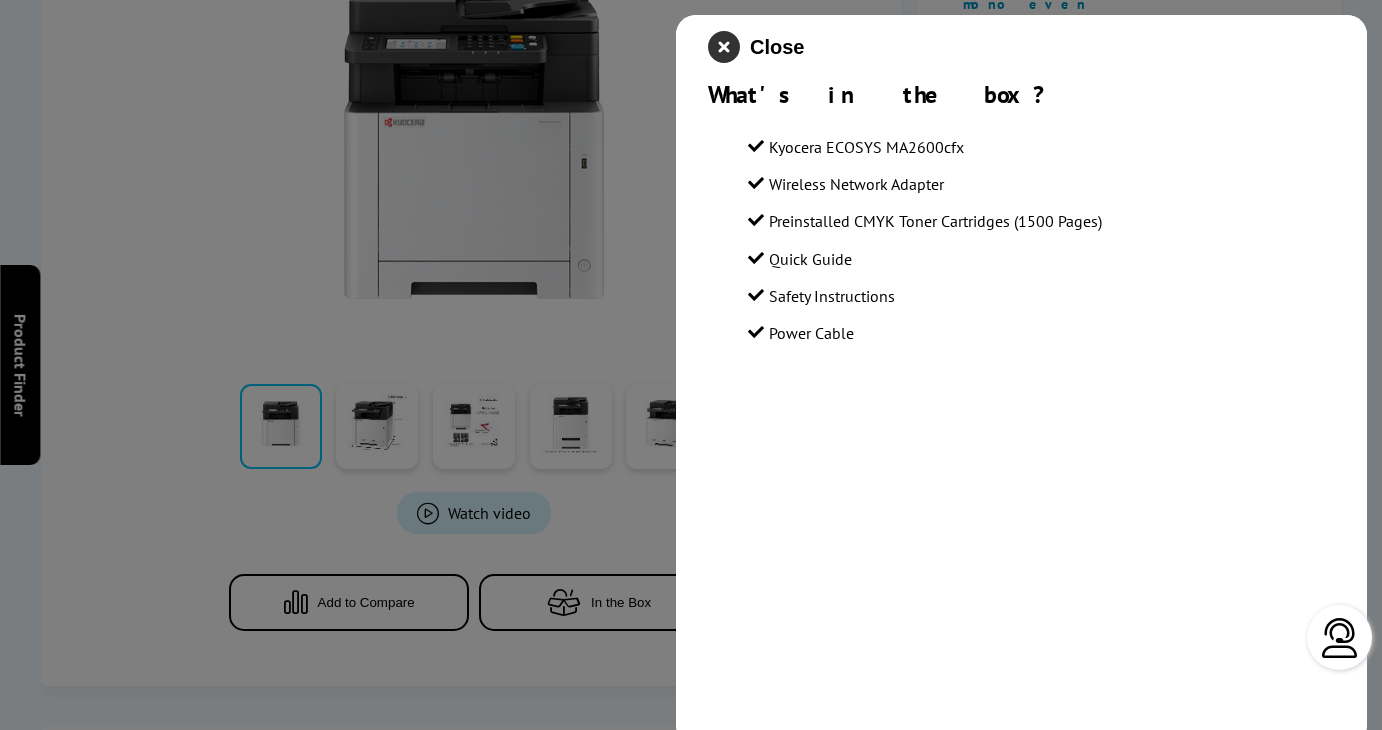 click at bounding box center (724, 47) 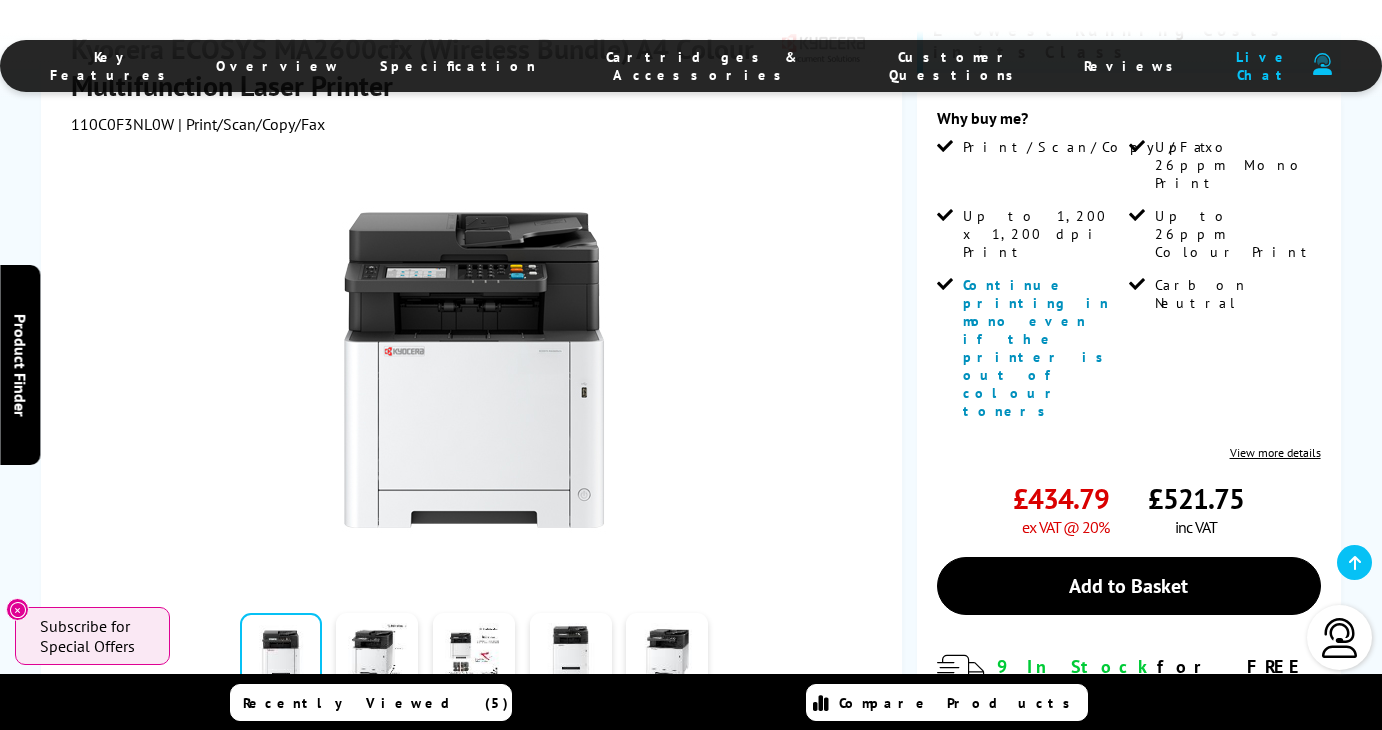 scroll, scrollTop: 513, scrollLeft: 0, axis: vertical 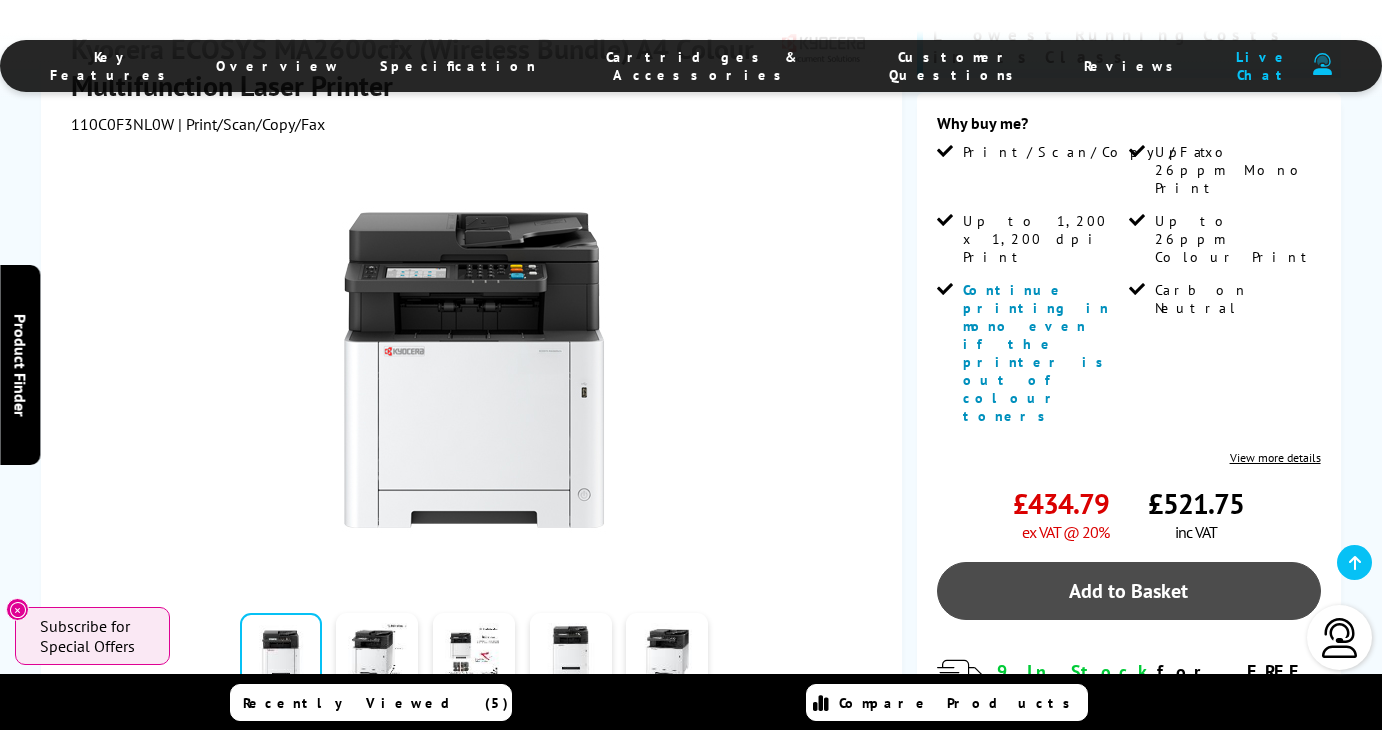 click on "Add to Basket" at bounding box center (1129, 591) 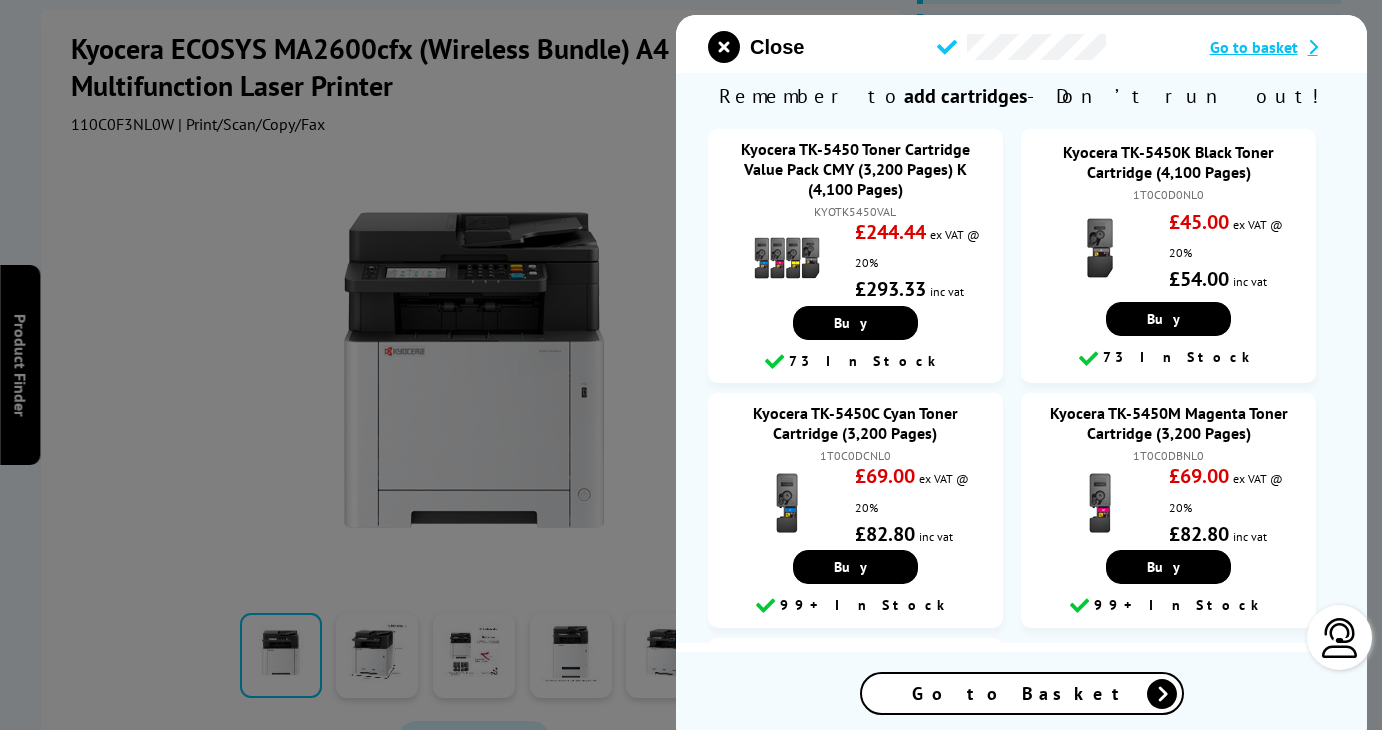 click on "Go to Basket" at bounding box center [1022, 693] 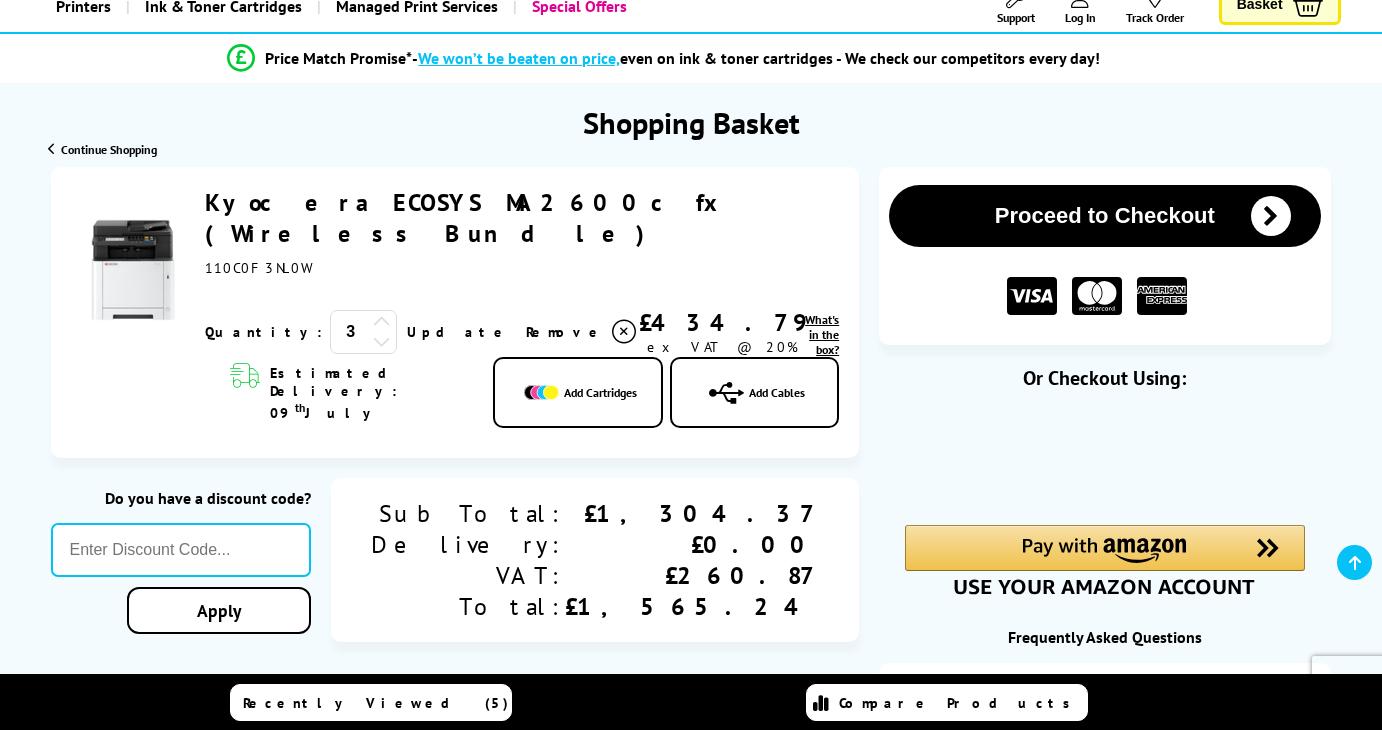 scroll, scrollTop: 145, scrollLeft: 0, axis: vertical 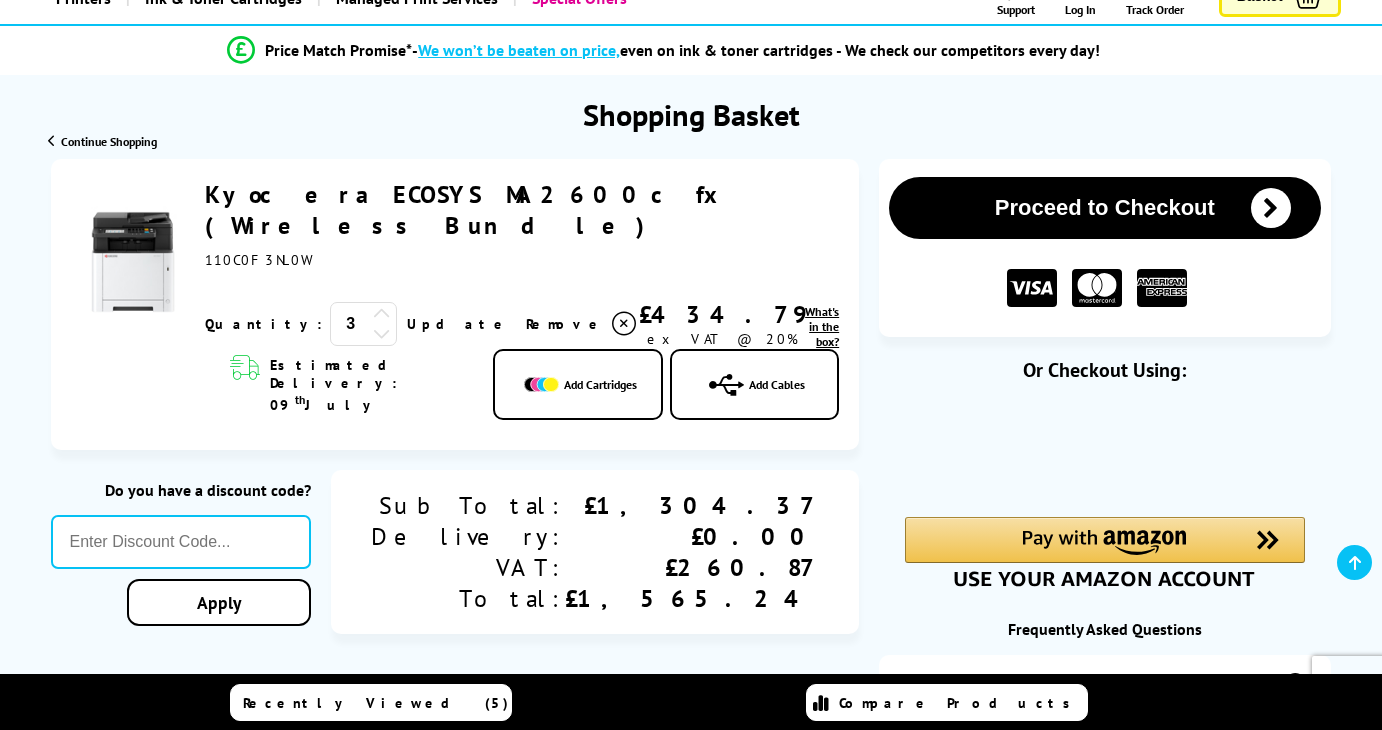 click at bounding box center [382, 314] 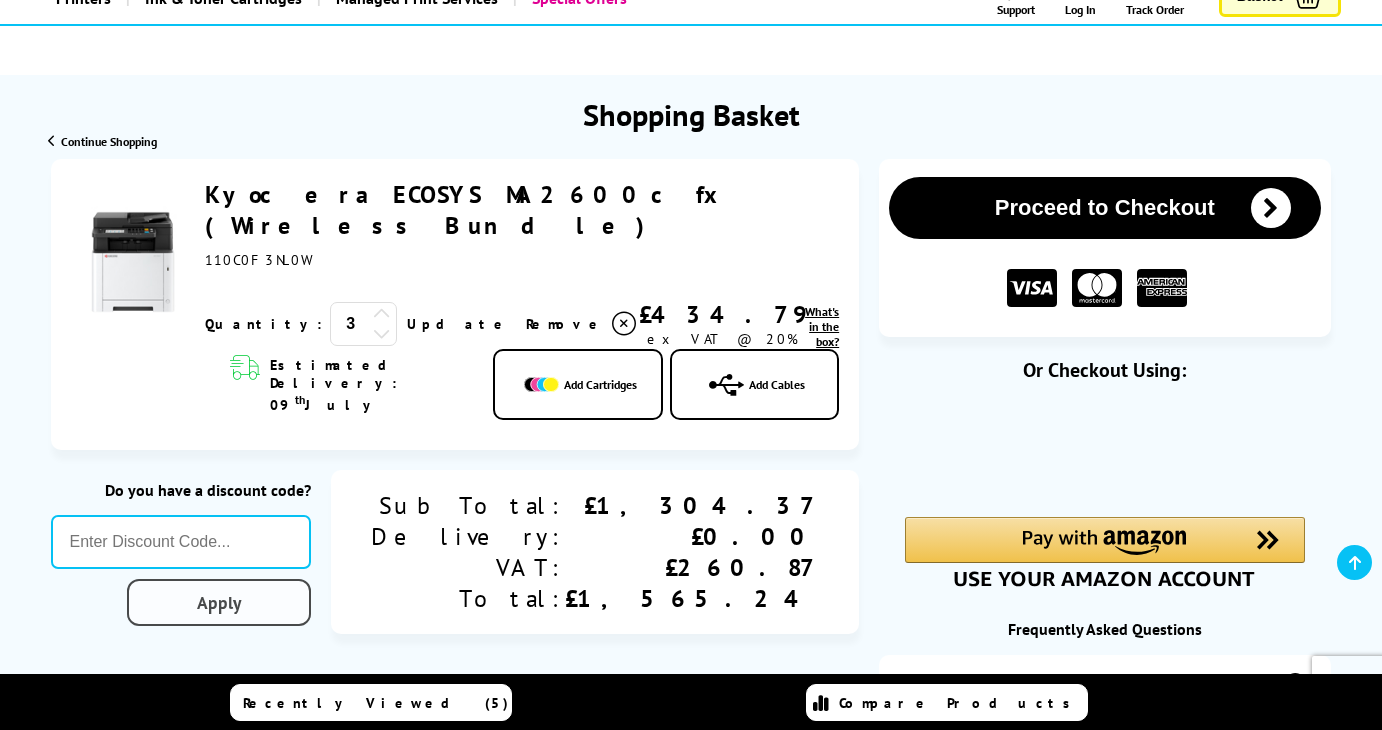 click on "Apply" at bounding box center (219, 602) 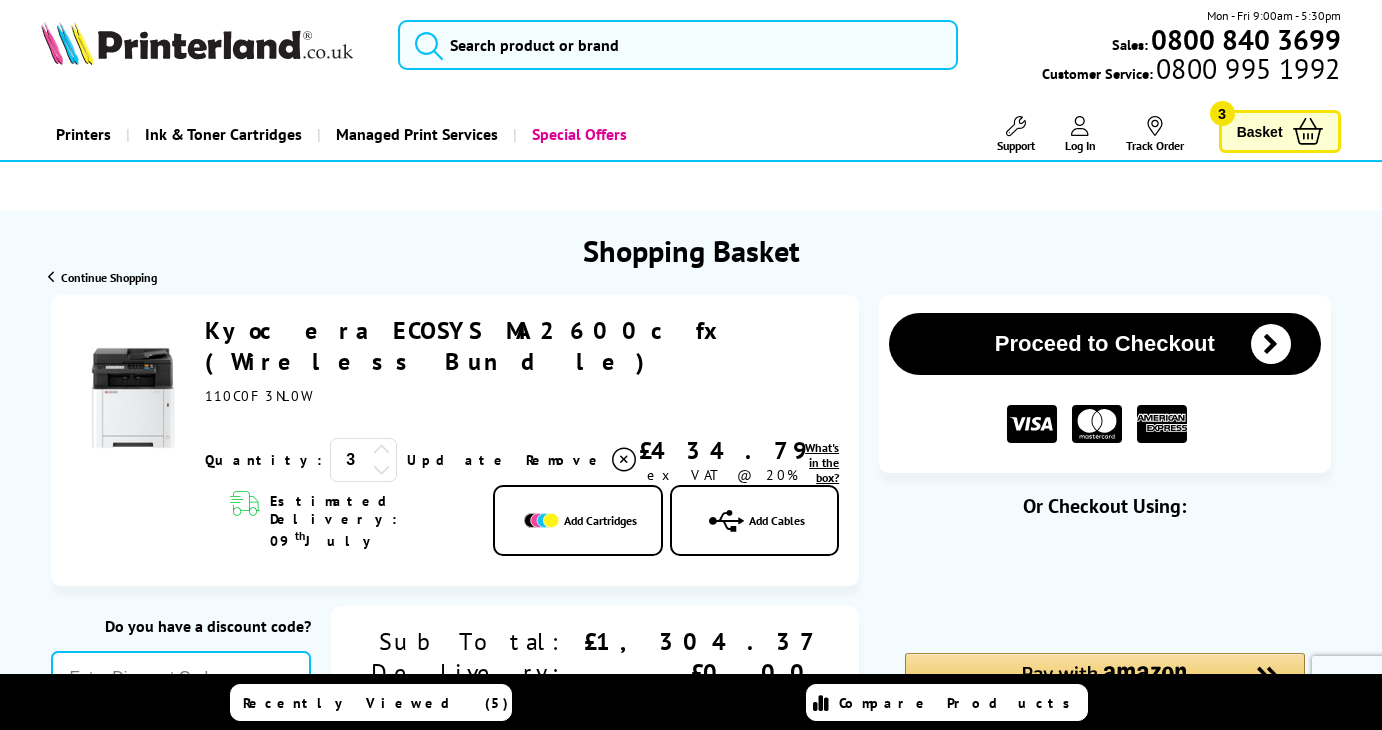 scroll, scrollTop: 0, scrollLeft: 0, axis: both 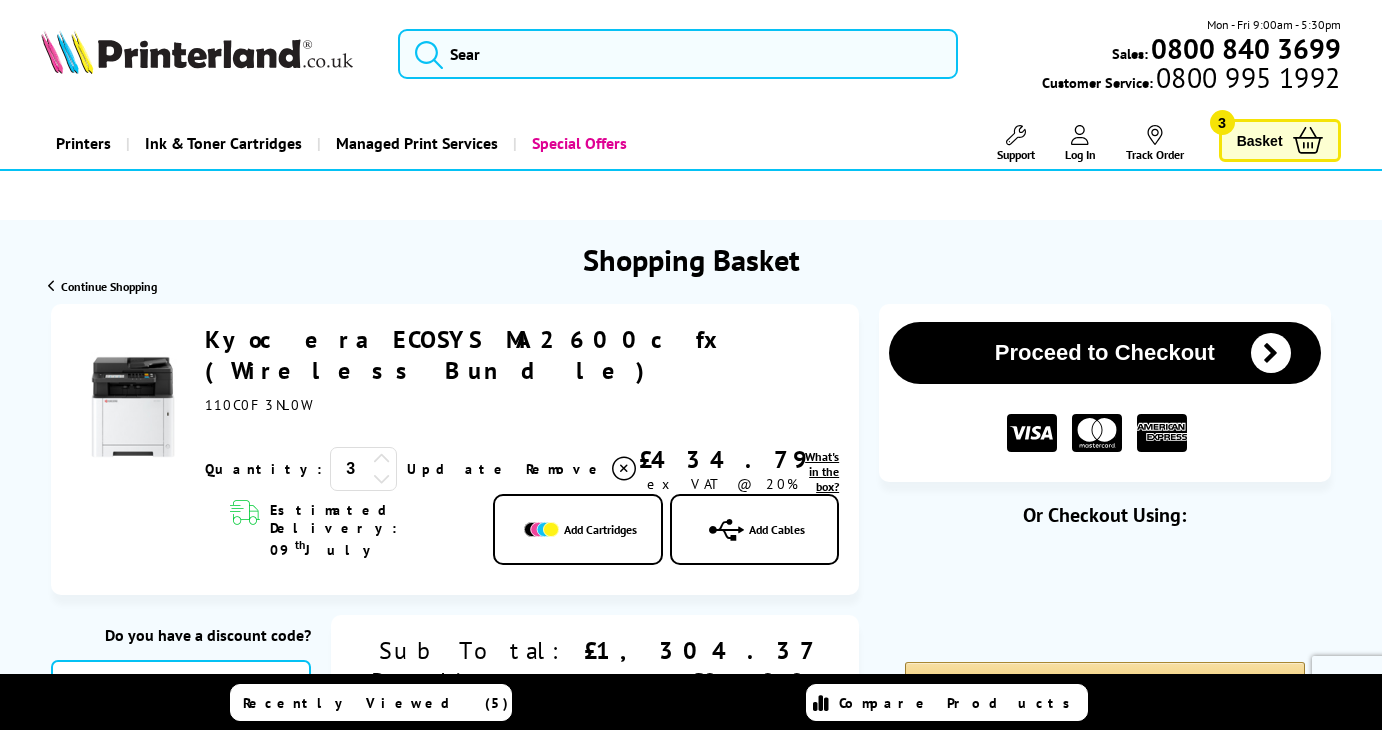 click on "Update" at bounding box center (458, 469) 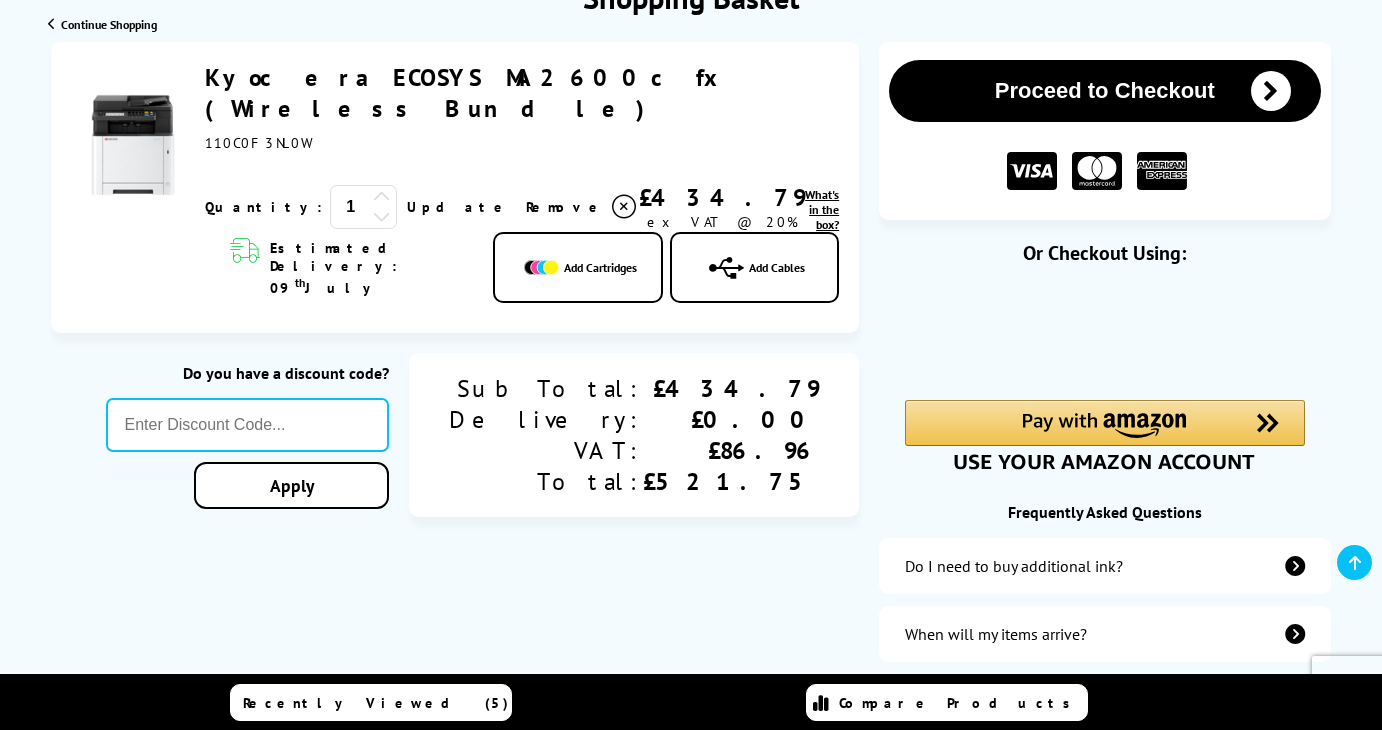 scroll, scrollTop: 260, scrollLeft: 0, axis: vertical 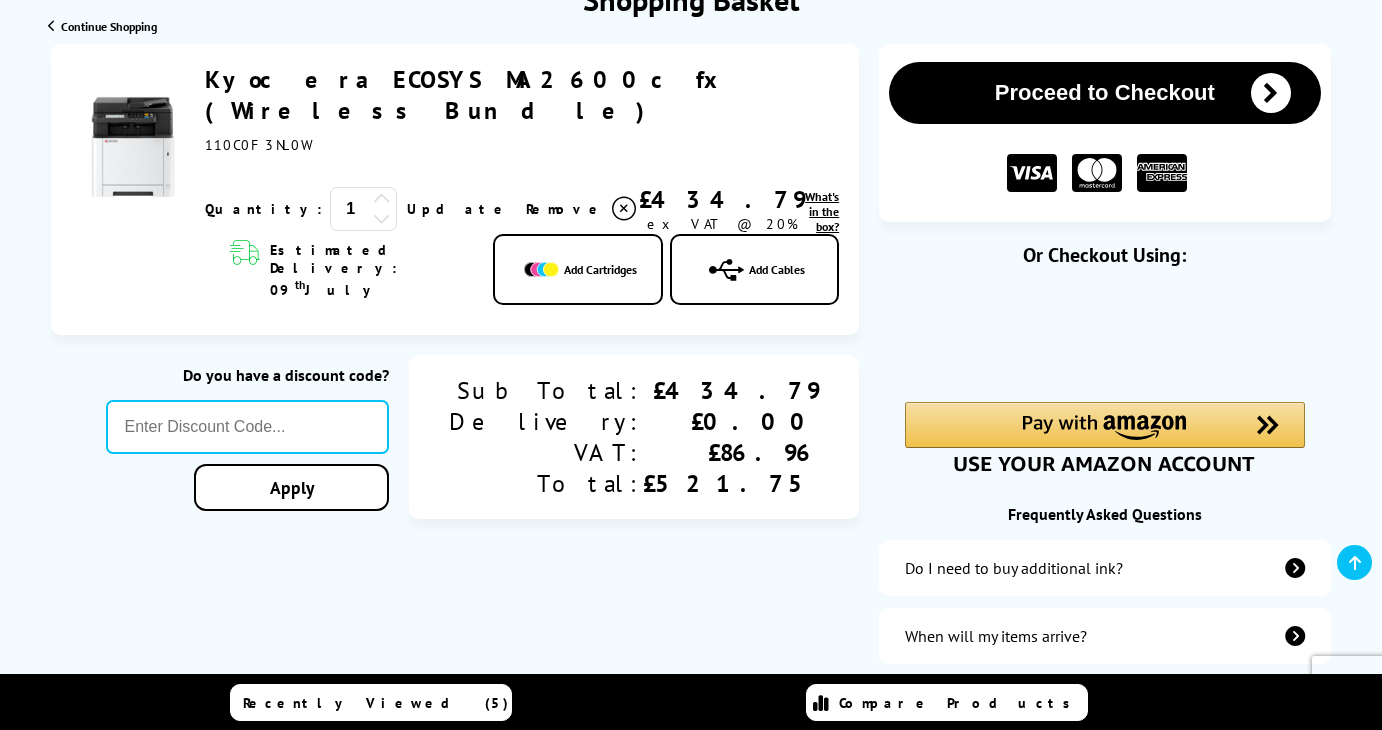 click on "Kyocera ECOSYS MA2600cfx (Wireless Bundle)" at bounding box center (467, 95) 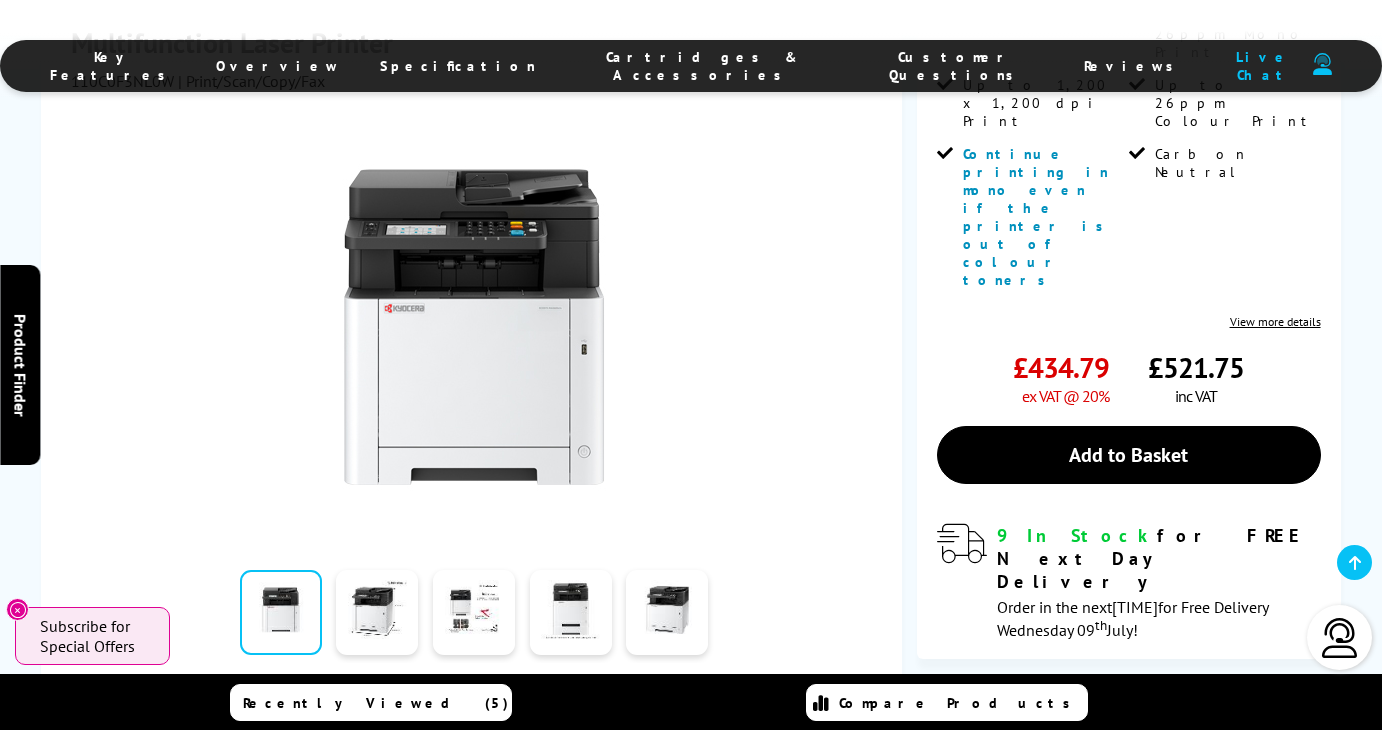 scroll, scrollTop: 664, scrollLeft: 0, axis: vertical 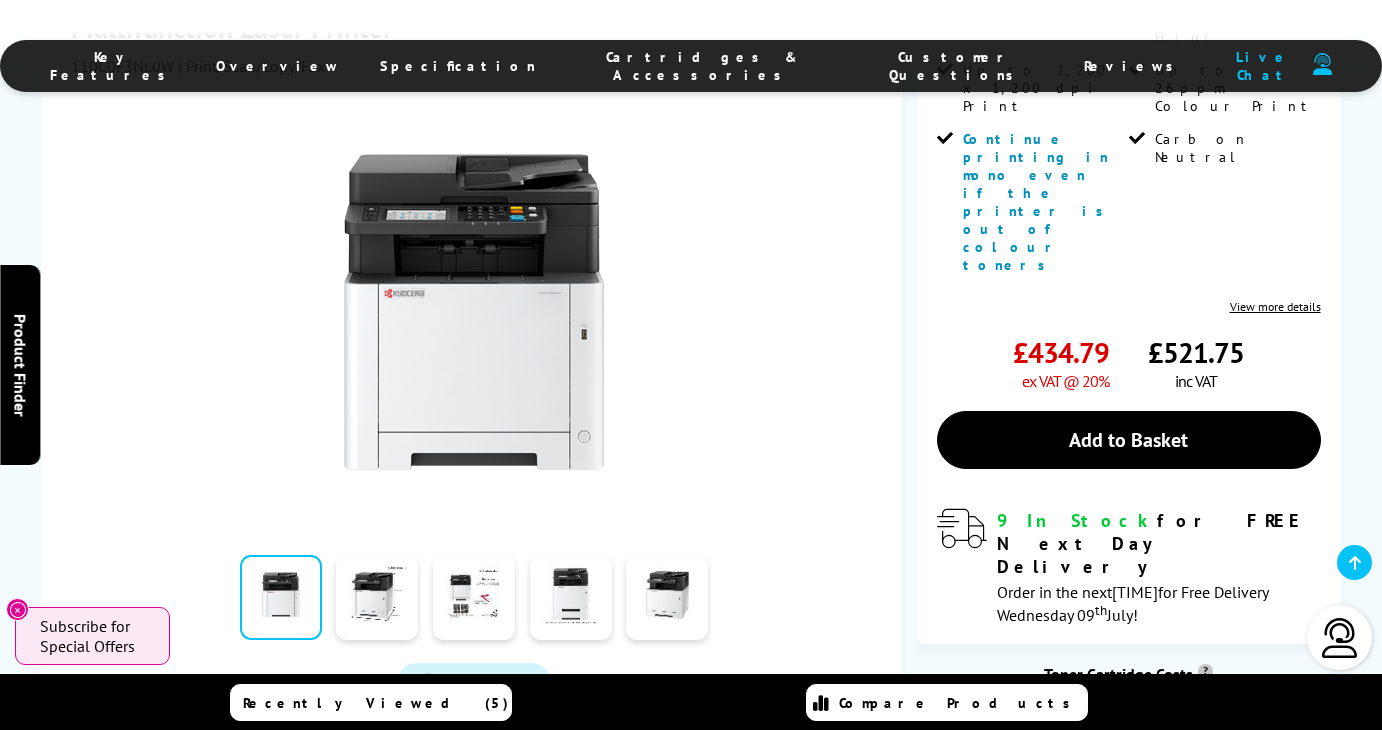 click on "In the Box" at bounding box center (621, 772) 